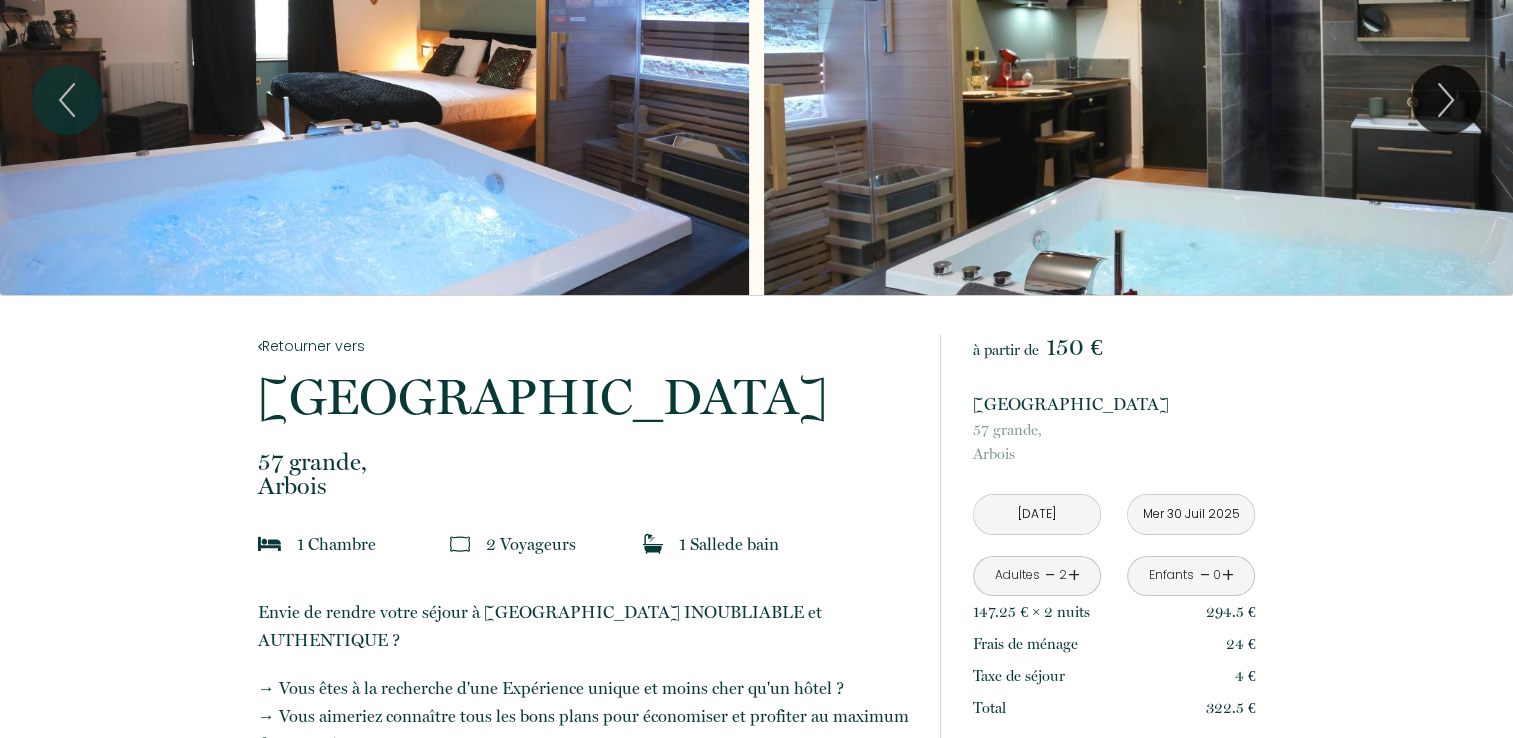 scroll, scrollTop: 0, scrollLeft: 0, axis: both 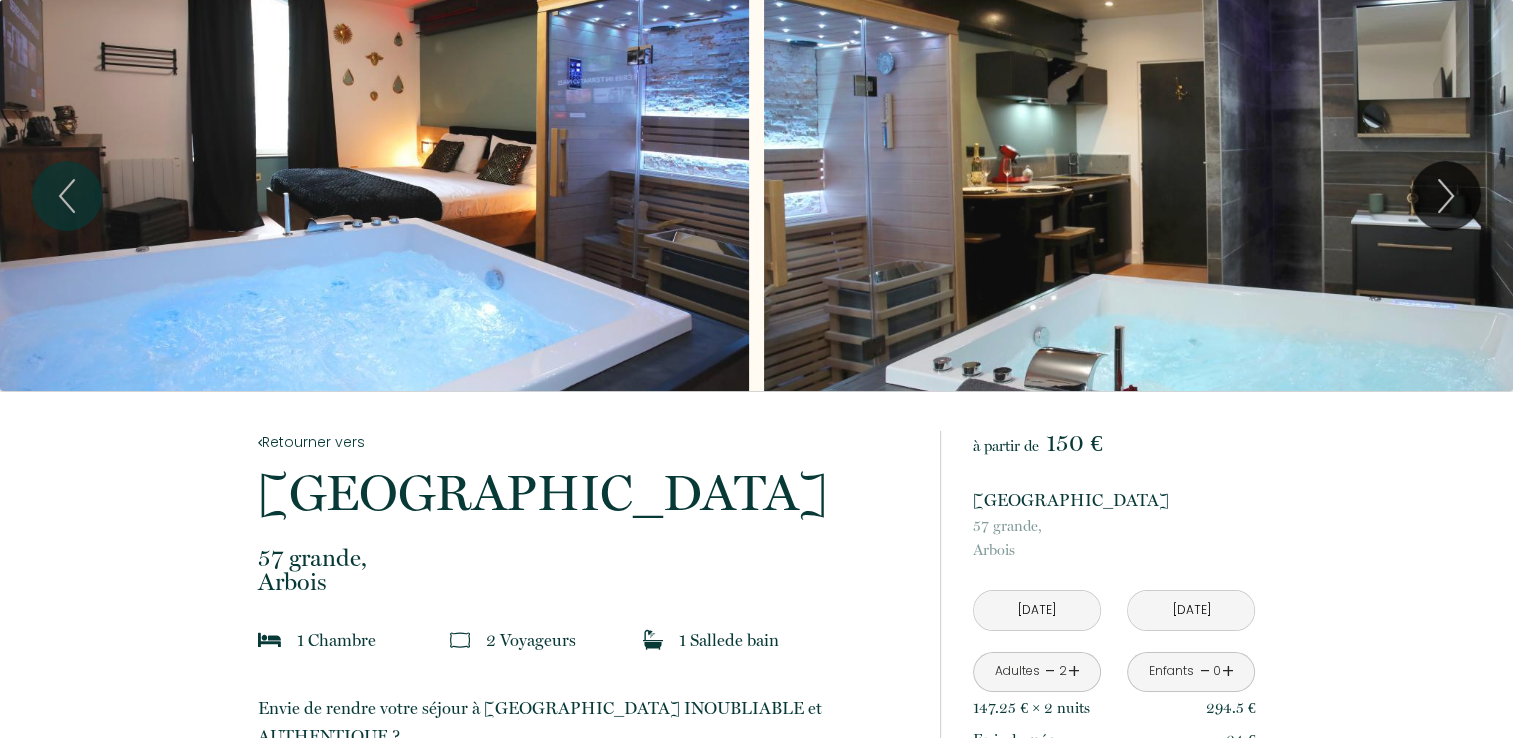 click on "Retourner vers
[GEOGRAPHIC_DATA][STREET_ADDRESS][GEOGRAPHIC_DATA]
1 Chambre
2 Voyageur s
1 Salle  de bain
Envie de rendre votre séjour à [GEOGRAPHIC_DATA] INOUBLIABLE et AUTHENTIQUE ? → Vous êtes à la recherche d'une Expérience unique et moins cher qu'un hôtel ? → Vous aimeriez connaître tous les bons plans pour économiser et profiter au maximum de votre séjour Je vous comprends. Découvrir [PERSON_NAME] en mode DECONTRACTION, hors des sentiers battus, voici ce que je vous propose !
Le logement
100% CONFORT → SUITE COCOONING env35 m² situé au 1er etg d’un immeuble du XVIII siècle faisant parti de la ceinture historique d’[GEOGRAPHIC_DATA]. COMMERCES dans la rue → EMPLACEMENT Idéal : Tous commerces à proximités pour tous les gouts CONFORT ET COUCHAGE de 1 à 2 personnes • 1 Lit KING Size pour des nuits royales et reposantes – draps/couette fournis • Isolation phonique certifiée SDB" at bounding box center [756, 3206] 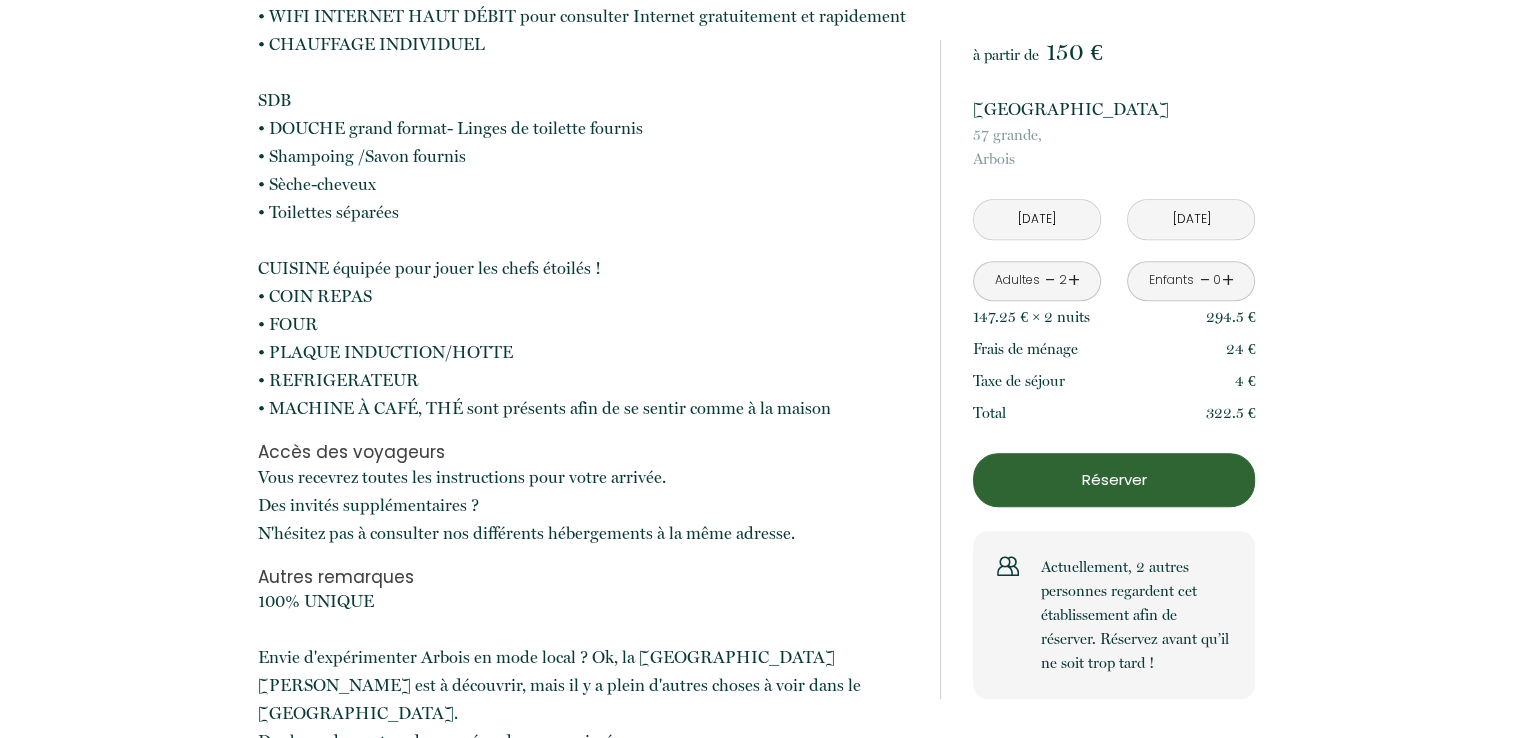scroll, scrollTop: 1616, scrollLeft: 0, axis: vertical 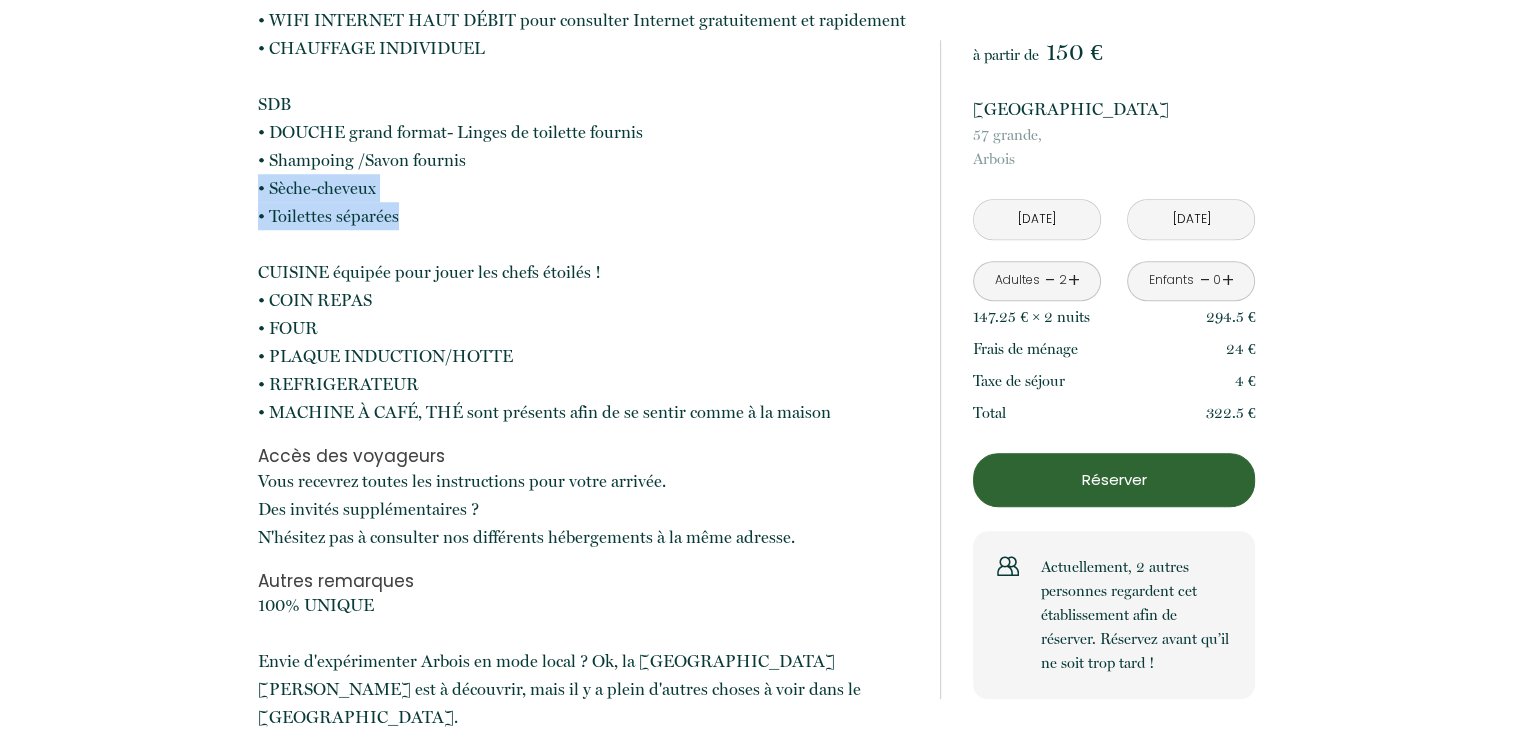 drag, startPoint x: 470, startPoint y: 158, endPoint x: 483, endPoint y: 142, distance: 20.615528 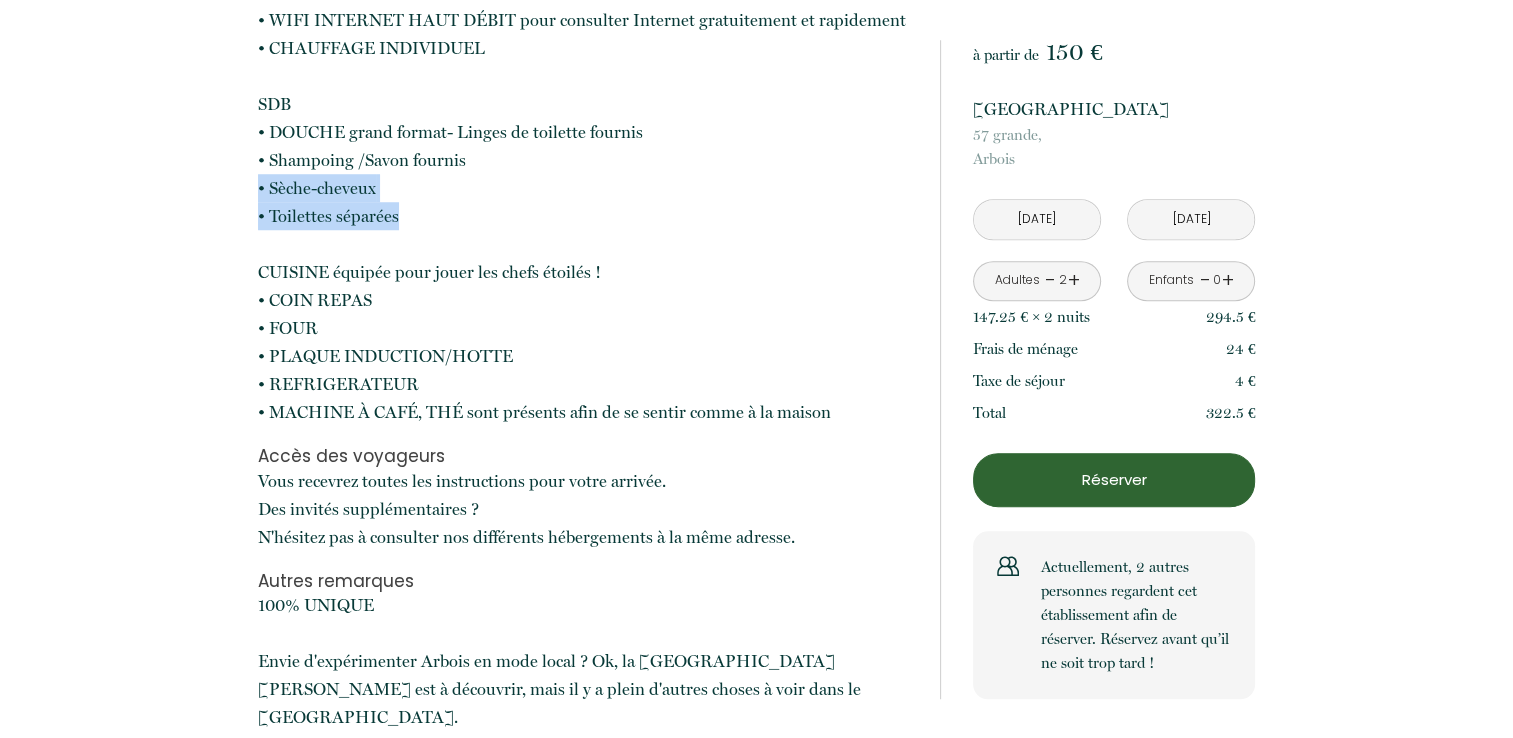 click on "100% CONFORT → SUITE COCOONING env35 m² situé au 1er etg d’un immeuble du XVIII siècle faisant parti de la ceinture historique d’[GEOGRAPHIC_DATA]. COMMERCES dans la rue → EMPLACEMENT Idéal : Tous commerces à proximités pour tous les gouts CONFORT ET COUCHAGE de 1 à 2 personnes • 1 Lit KING Size pour des nuits royales et reposantes – draps/couette fournis • PARKING SÉCURISÉ : ne plus galérer pour trouver une place de parking • Possibilité de lit bébé en supplément • Matelas d’appoint disponible sur demande • Isolation phonique certifiée EQUIPEMENT & TECH • SPA PRIVATIF Haut de Gamme pour une détente douce et profonde • SAUNA NORVEGIEN Privatif : Pour une décontraction totale en toute intimité • ECRAN FULL HD pour une immersion comme au cinéma de votre film ou musique préférée • STREAMING Netflix et CHROMECAST intégré pour ne pas manquer le dernier épisode de votre série préférée • MODE NOCTURNE Personnalisez l’ambiance lumineuse de votre soirée SDB • FOUR" at bounding box center (586, -92) 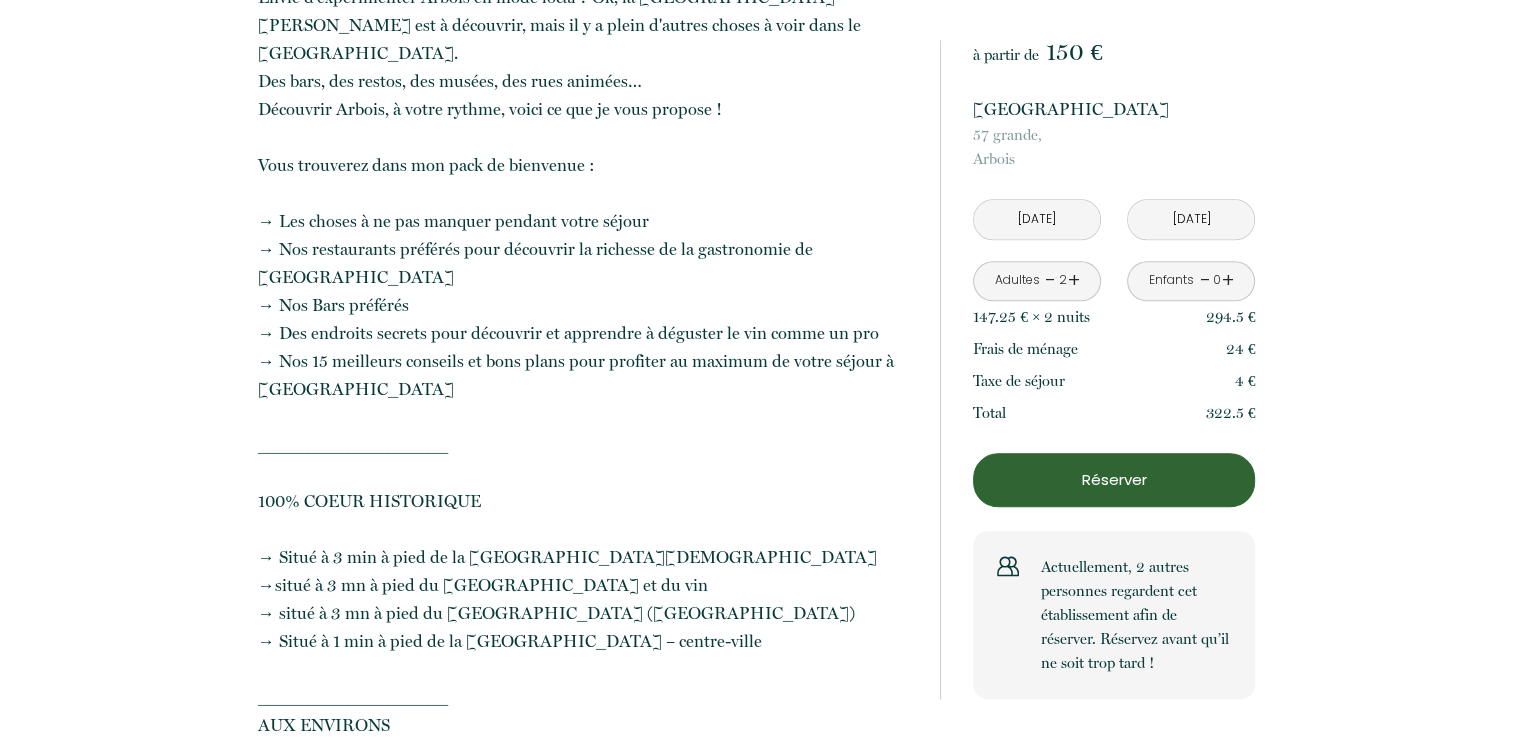 scroll, scrollTop: 2275, scrollLeft: 0, axis: vertical 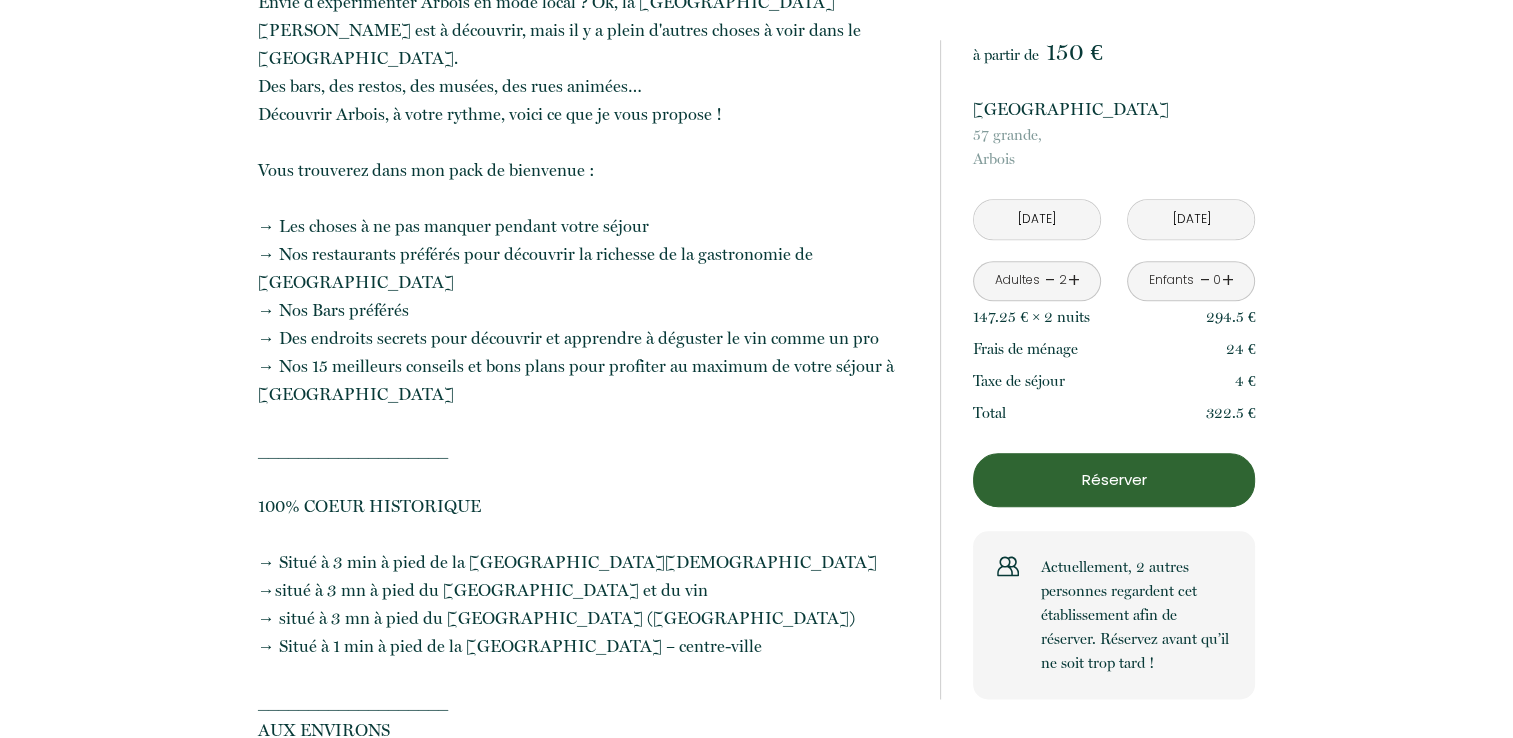 click on "[DATE]" at bounding box center (1191, 219) 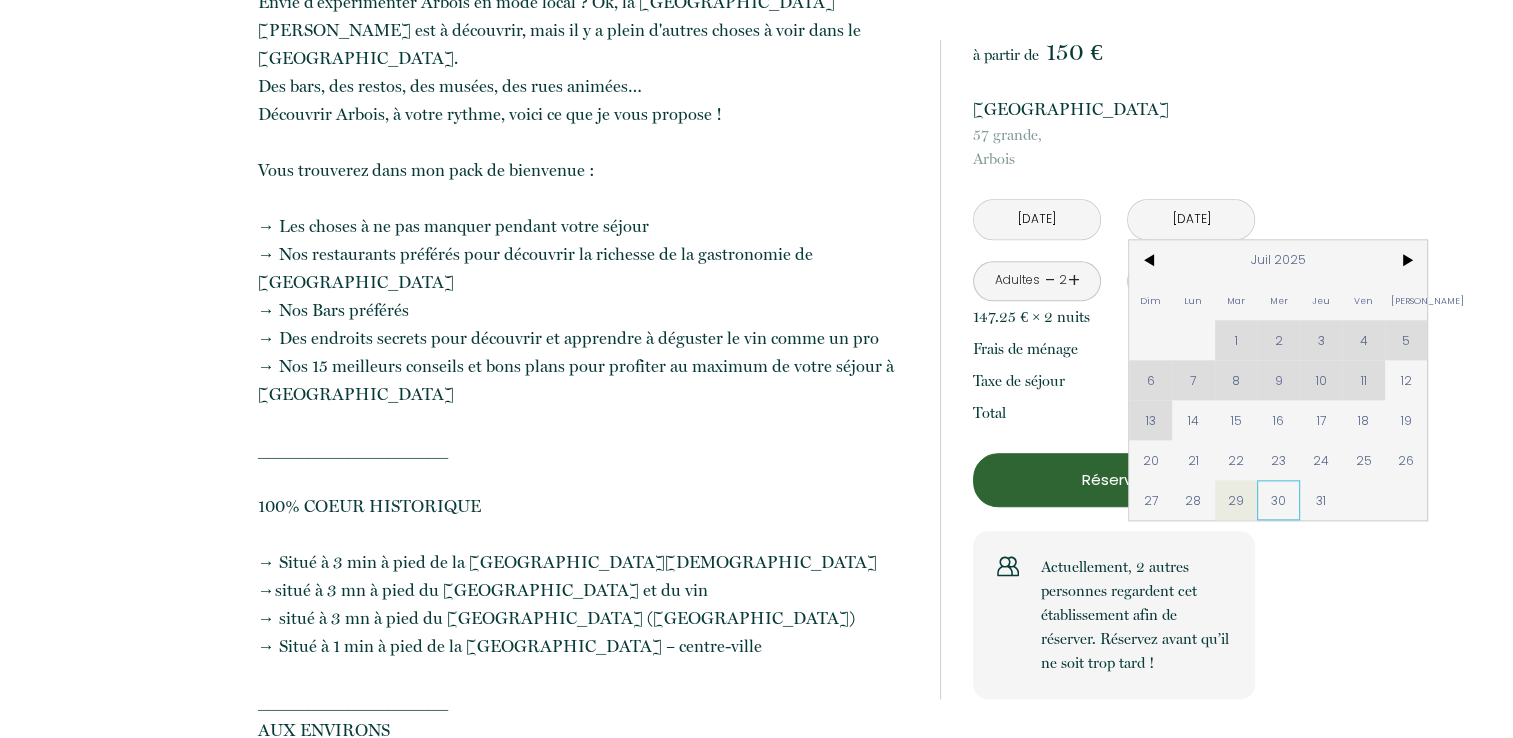 click on "30" at bounding box center (1278, 500) 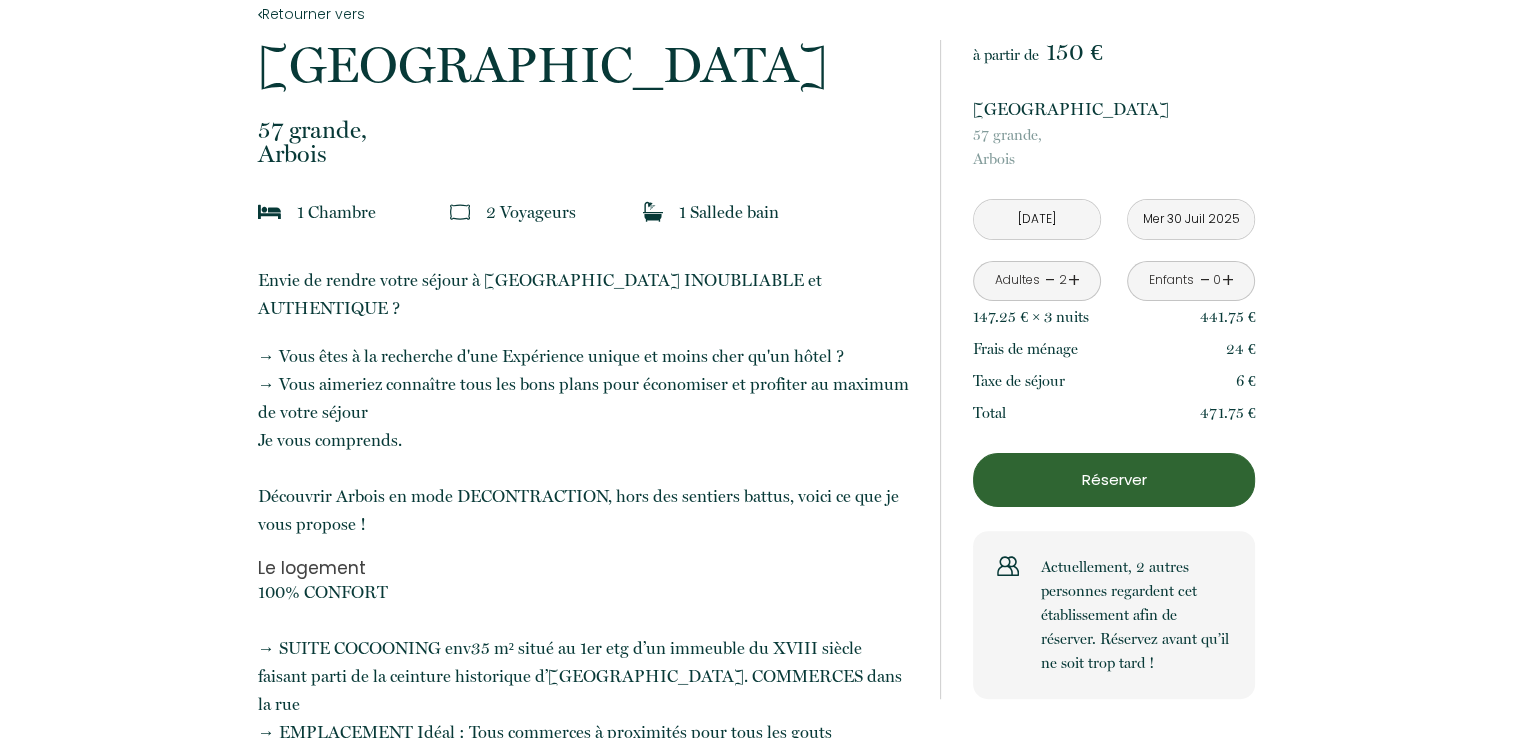 scroll, scrollTop: 432, scrollLeft: 0, axis: vertical 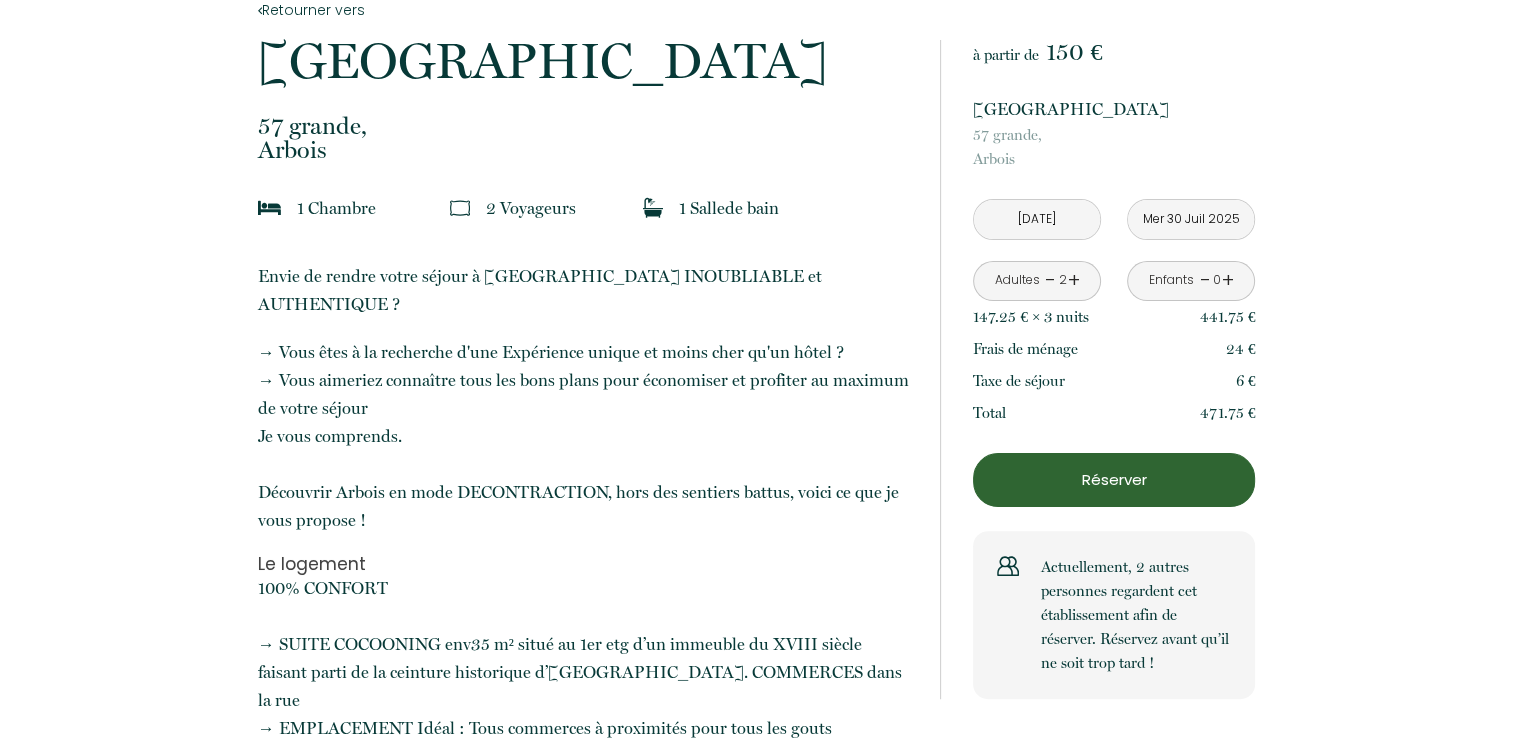 click on "Mer 30 Juil 2025" at bounding box center (1191, 219) 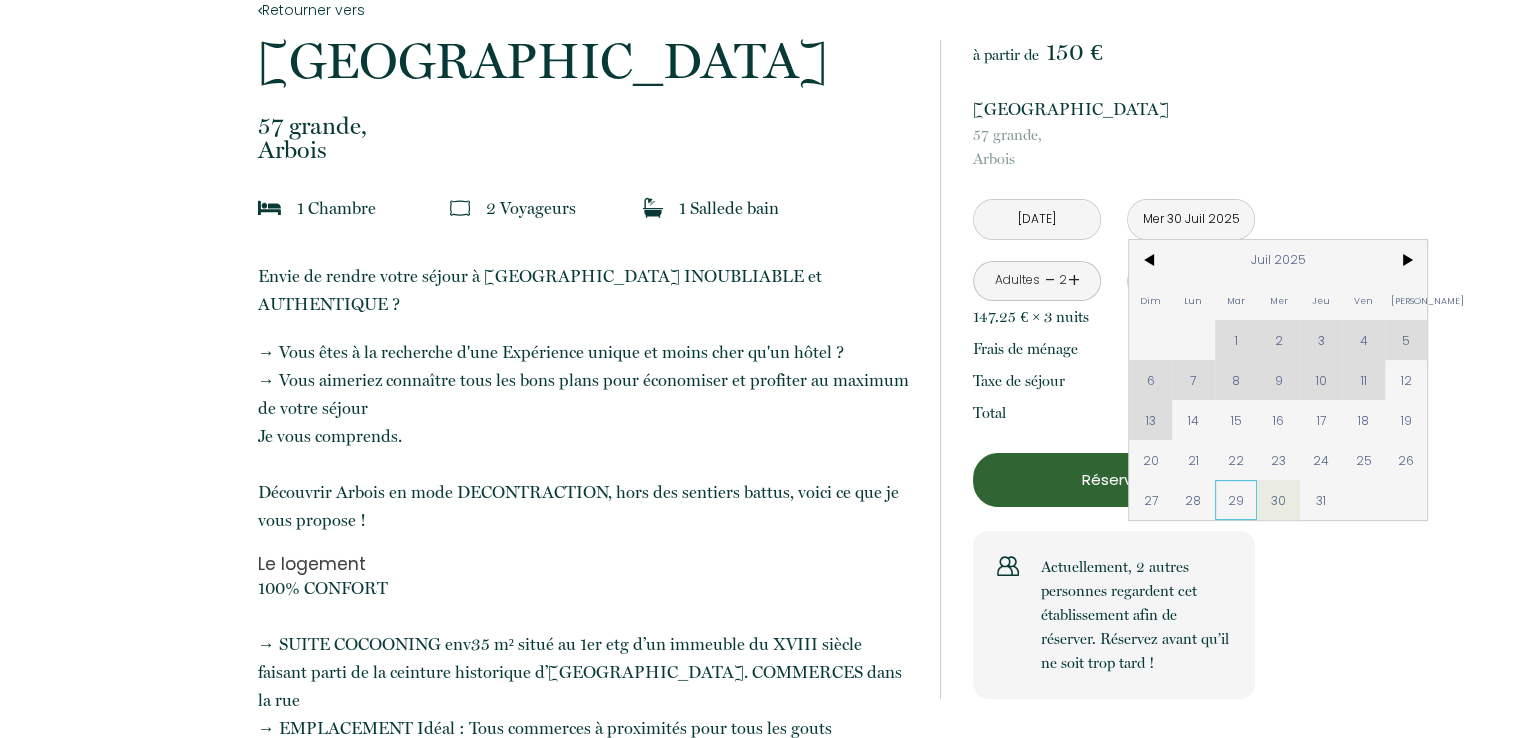 click on "29" at bounding box center (1236, 500) 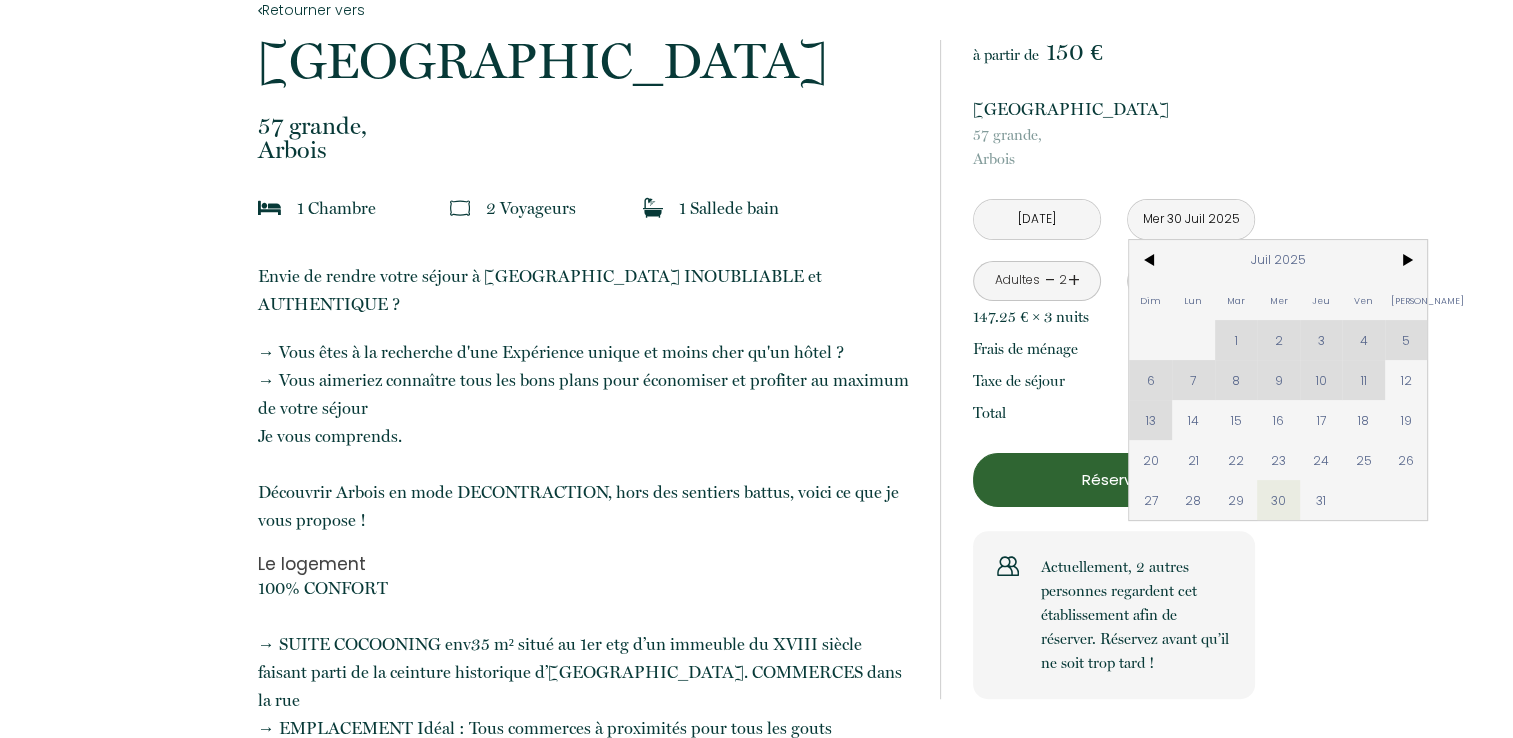 type on "[DATE]" 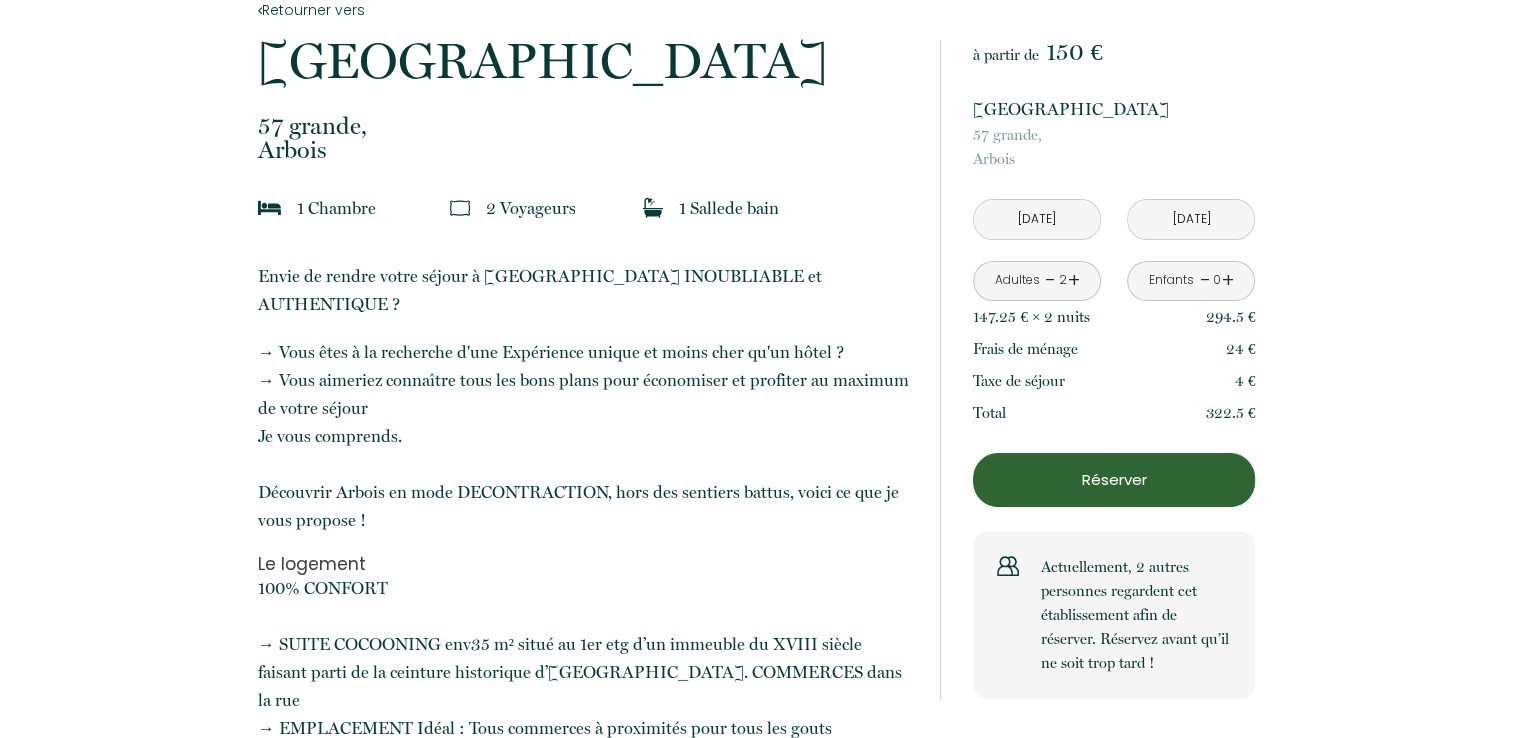 click on "[DATE]" at bounding box center (1191, 219) 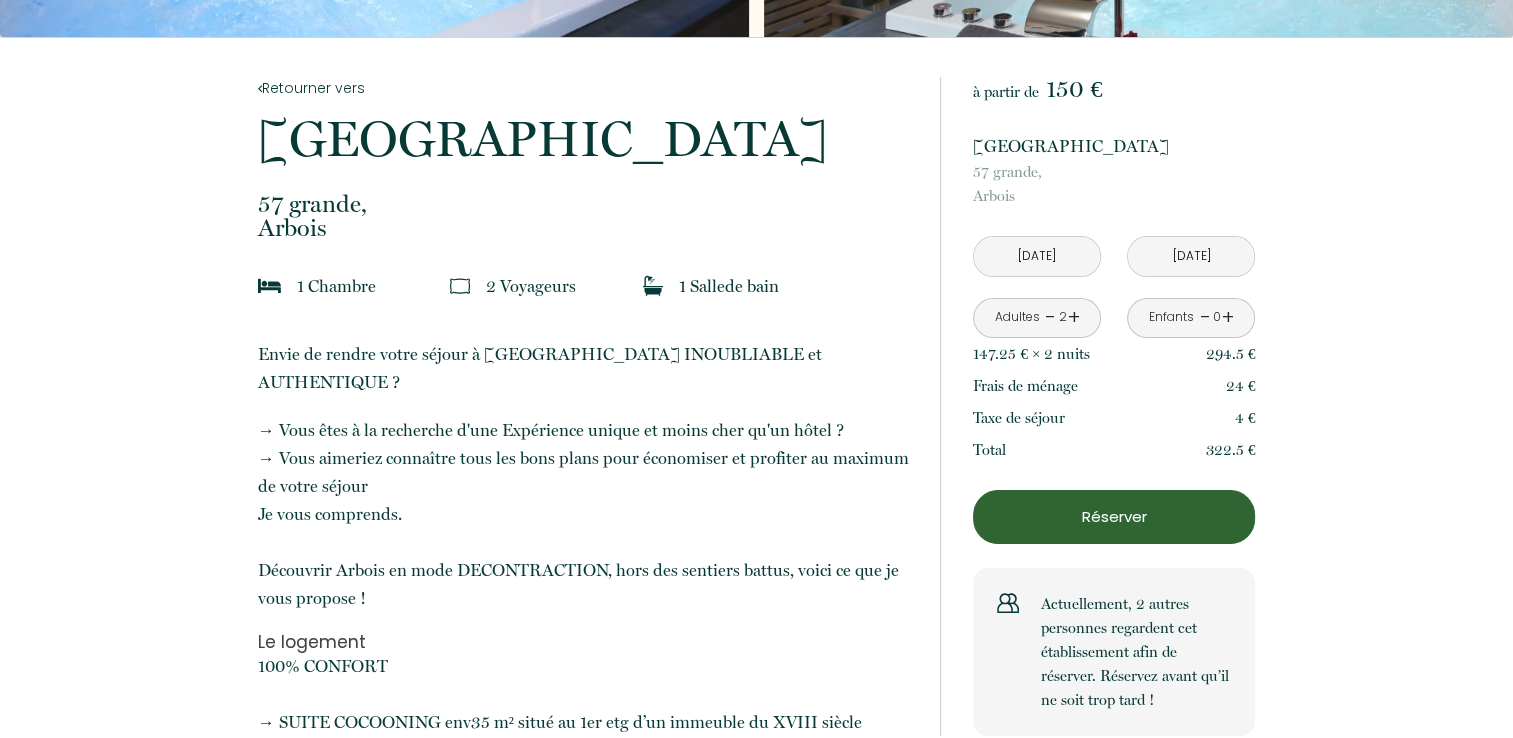 scroll, scrollTop: 352, scrollLeft: 0, axis: vertical 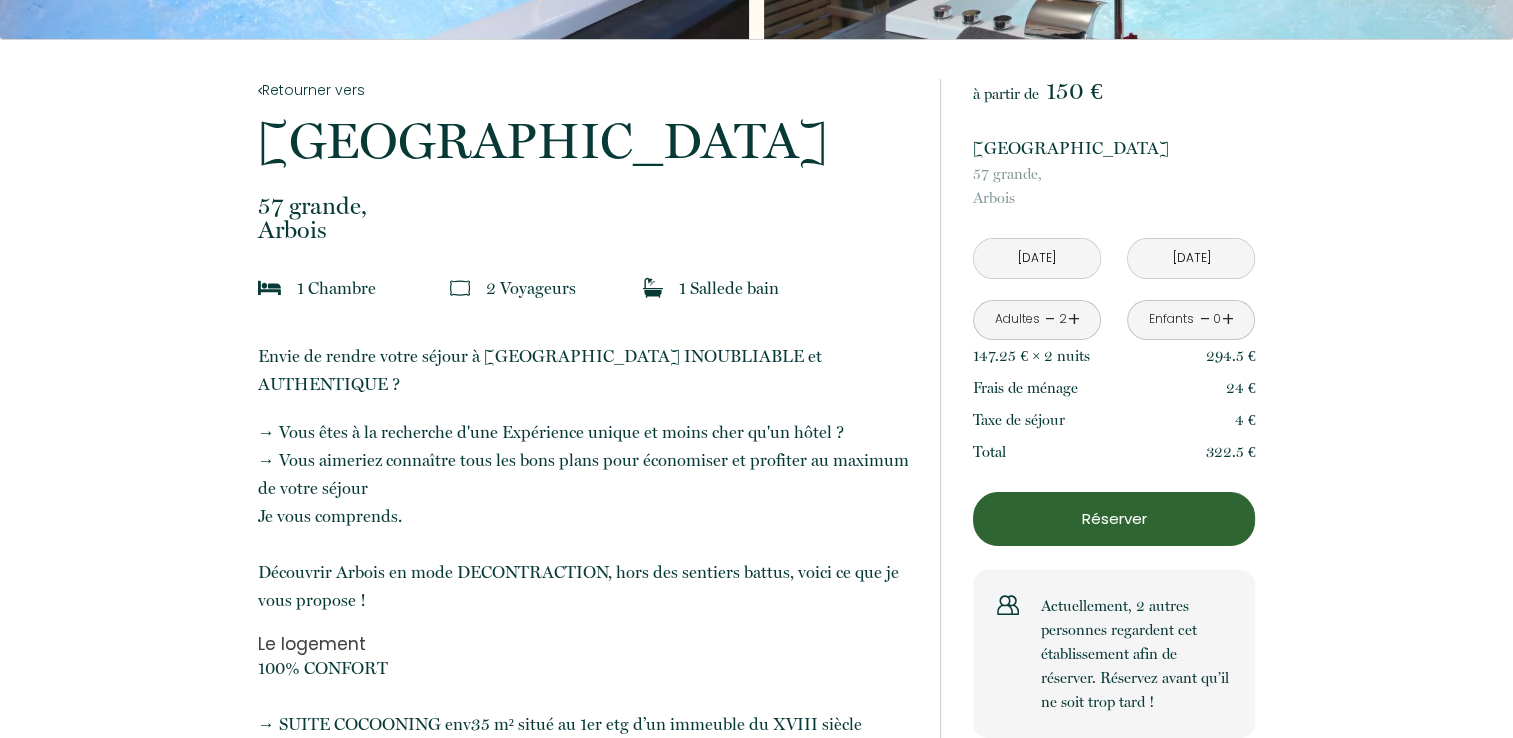 click on "[DATE]" at bounding box center [1037, 258] 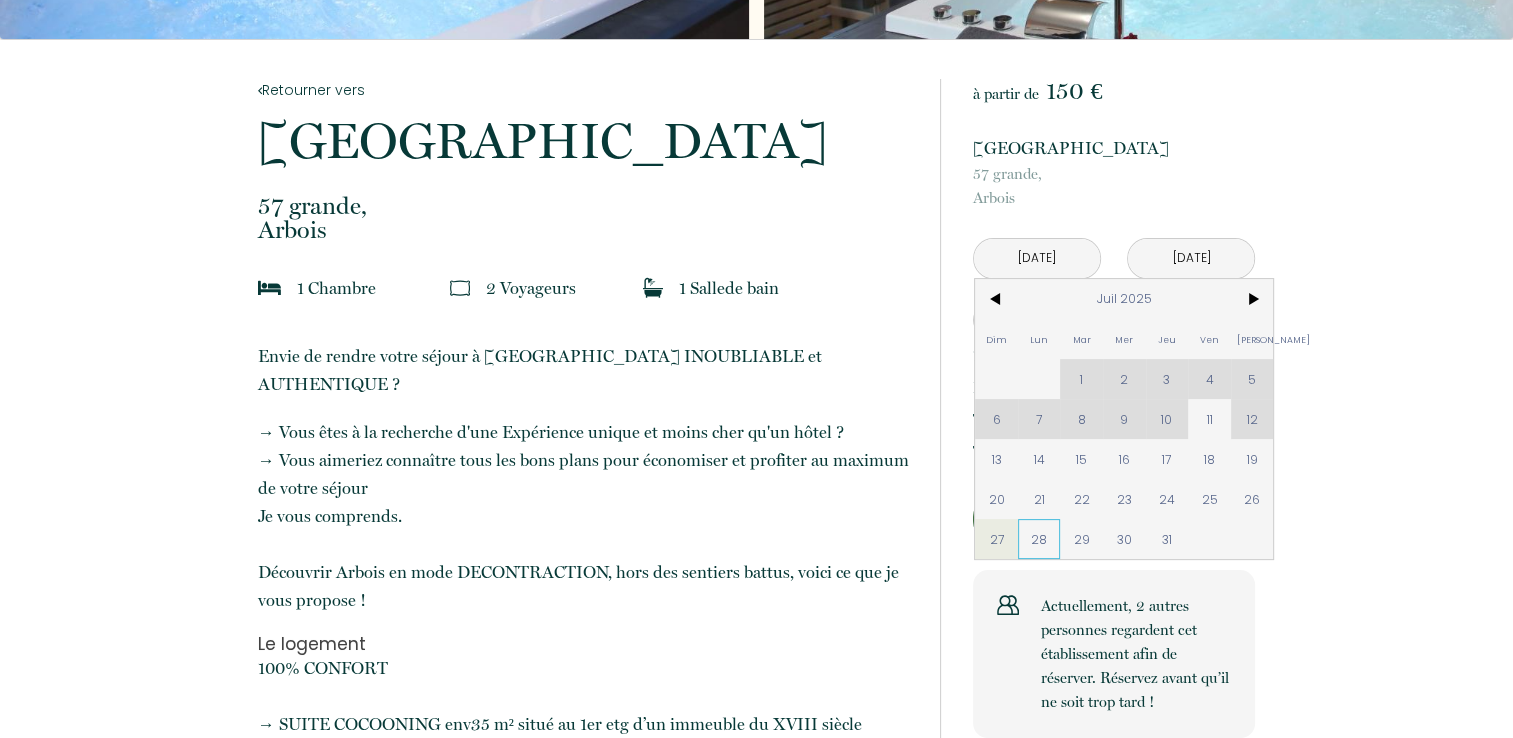 click on "28" at bounding box center [1039, 539] 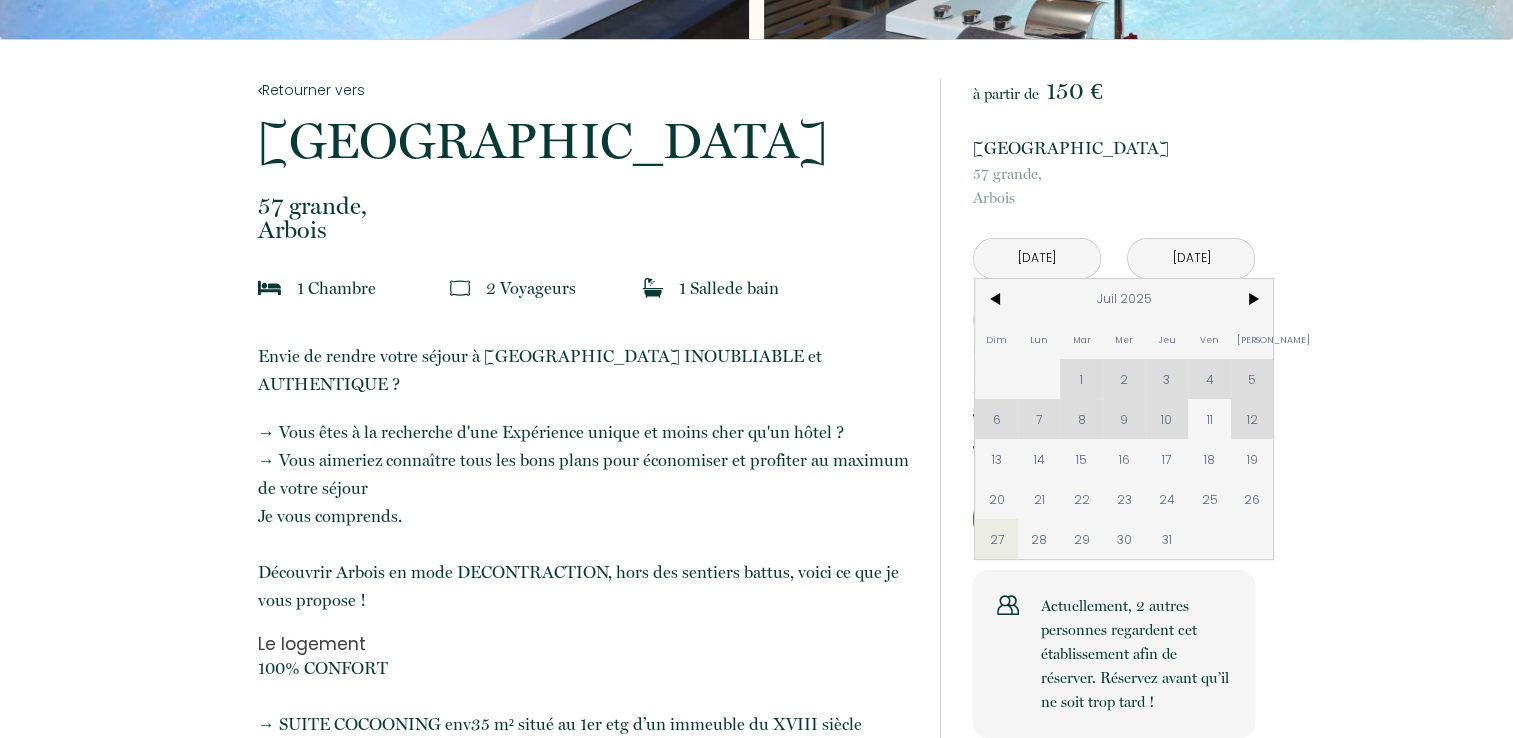 type on "[DATE]" 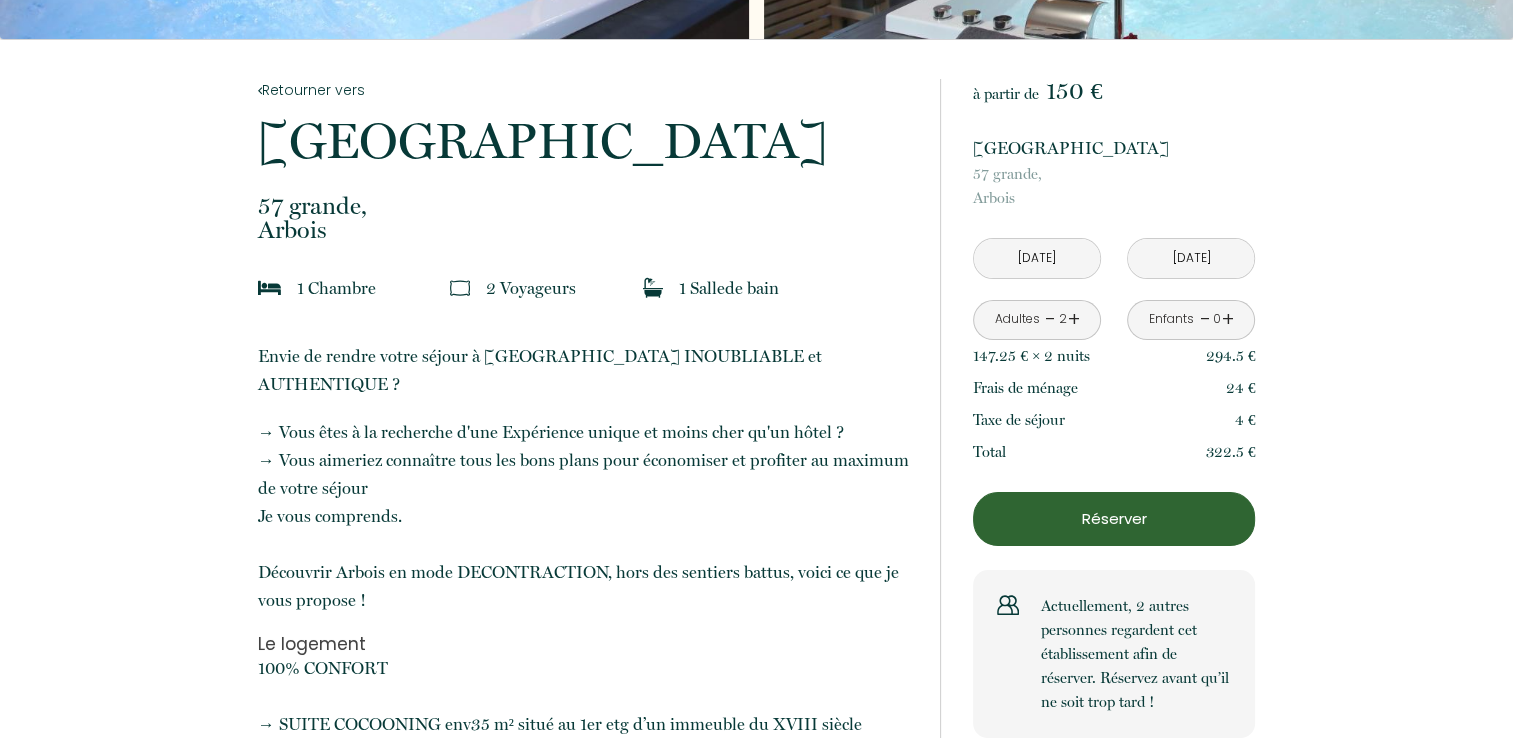 click on "[DATE]" at bounding box center (1191, 258) 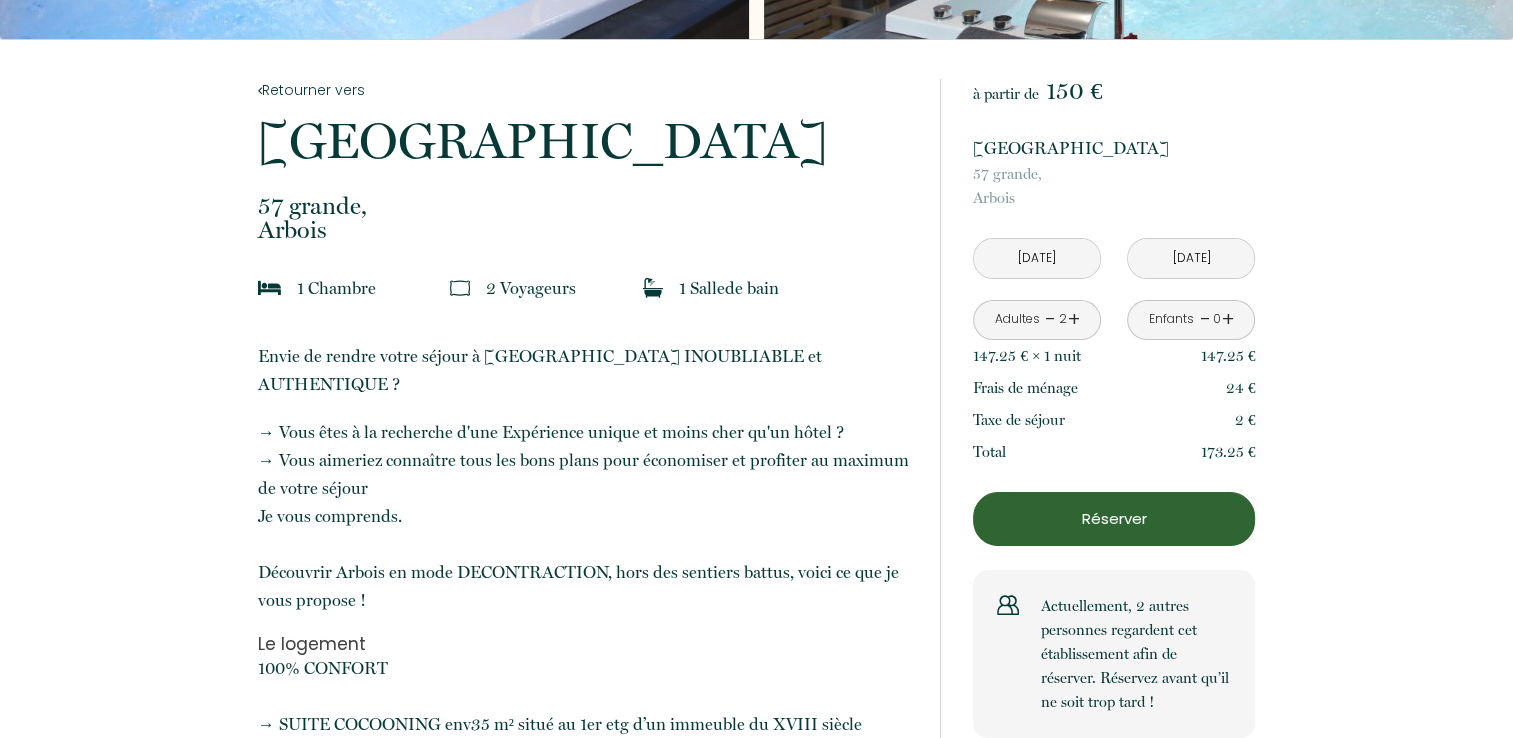 click on "[DATE]" at bounding box center (1191, 258) 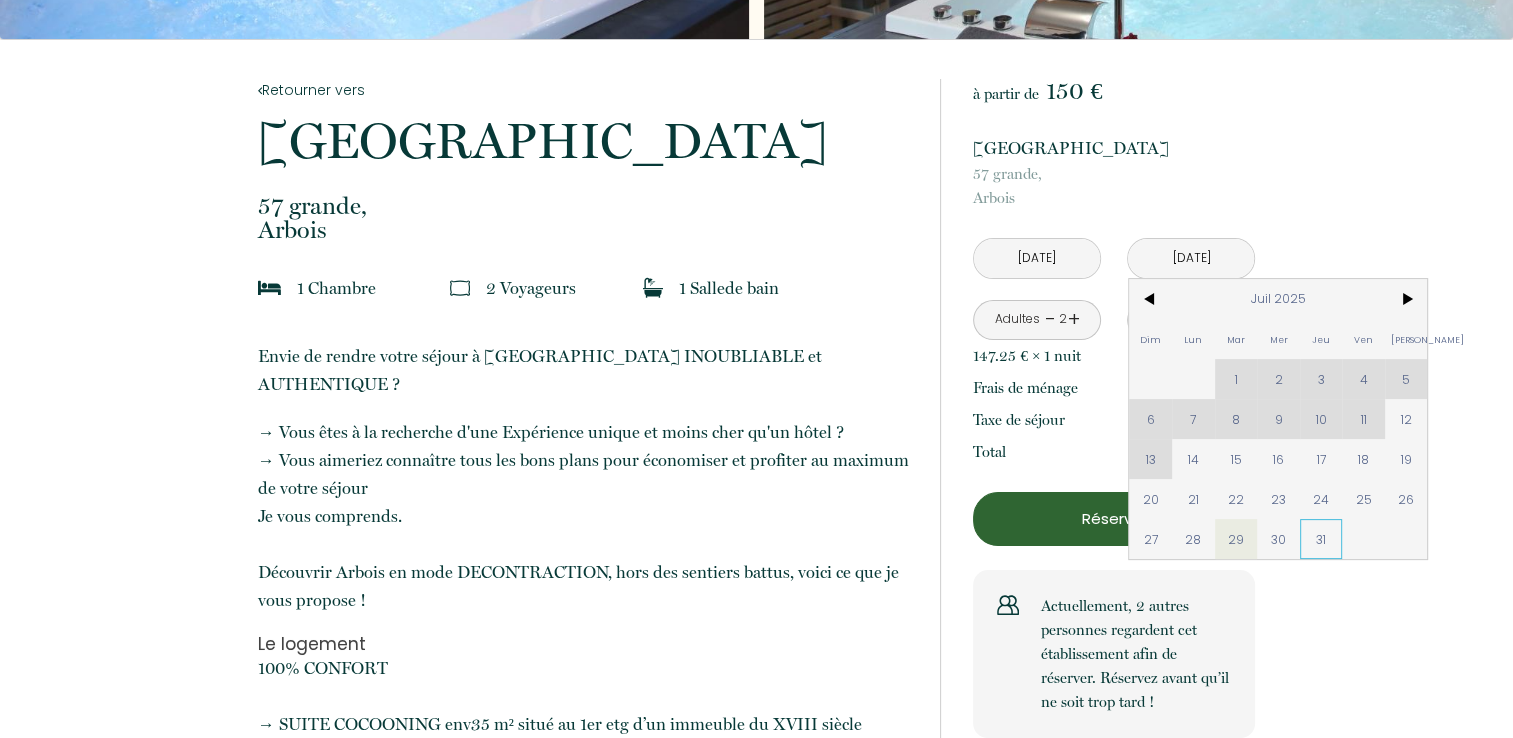 click on "31" at bounding box center [1321, 539] 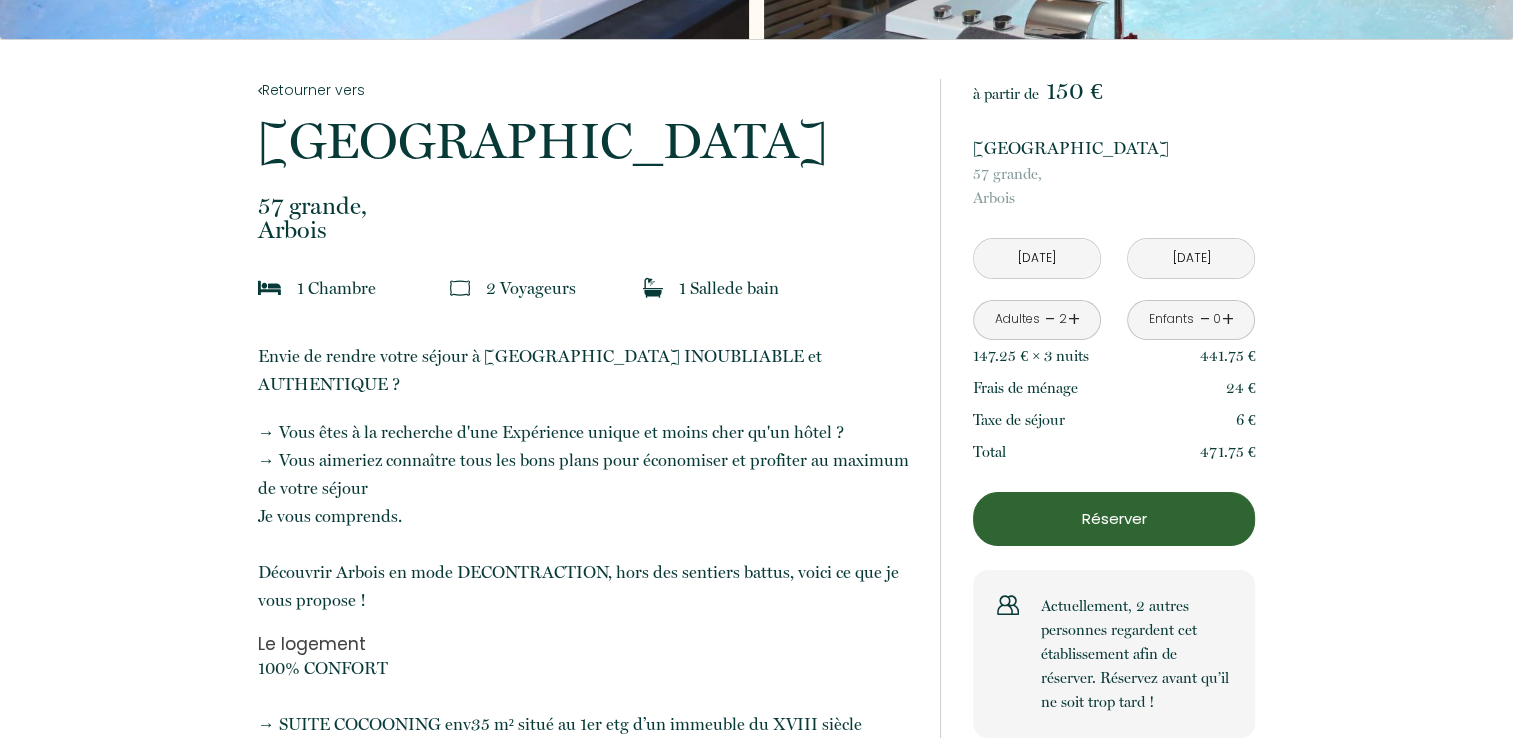 click on "Retourner vers
[GEOGRAPHIC_DATA][STREET_ADDRESS][GEOGRAPHIC_DATA]
1 Chambre
2 Voyageur s
1 Salle  de bain
Envie de rendre votre séjour à [GEOGRAPHIC_DATA] INOUBLIABLE et AUTHENTIQUE ? → Vous êtes à la recherche d'une Expérience unique et moins cher qu'un hôtel ? → Vous aimeriez connaître tous les bons plans pour économiser et profiter au maximum de votre séjour Je vous comprends. Découvrir [PERSON_NAME] en mode DECONTRACTION, hors des sentiers battus, voici ce que je vous propose !
Le logement
100% CONFORT → SUITE COCOONING env35 m² situé au 1er etg d’un immeuble du XVIII siècle faisant parti de la ceinture historique d’[GEOGRAPHIC_DATA]. COMMERCES dans la rue → EMPLACEMENT Idéal : Tous commerces à proximités pour tous les gouts CONFORT ET COUCHAGE de 1 à 2 personnes • 1 Lit KING Size pour des nuits royales et reposantes – draps/couette fournis • Isolation phonique certifiée SDB" at bounding box center [756, 2854] 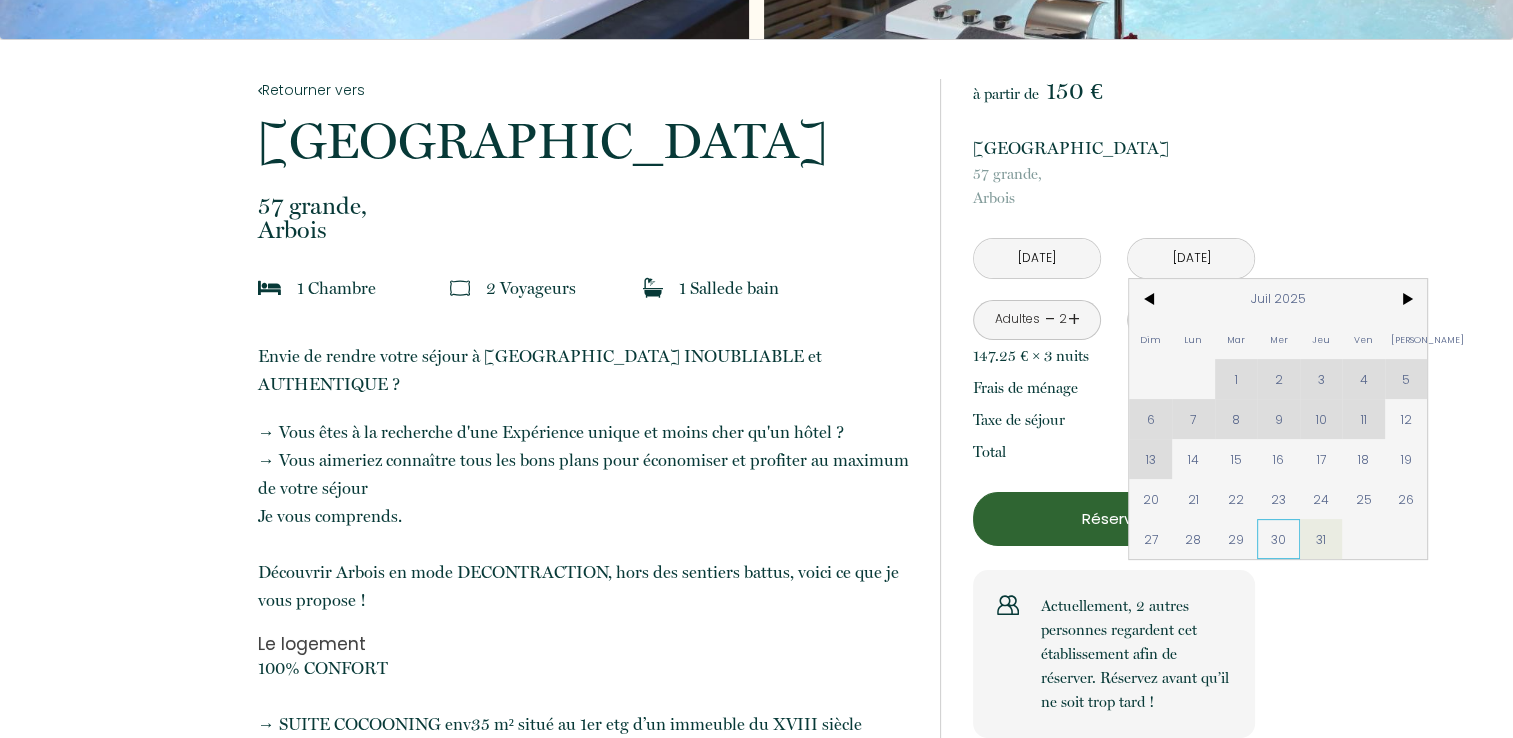 click on "30" at bounding box center [1278, 539] 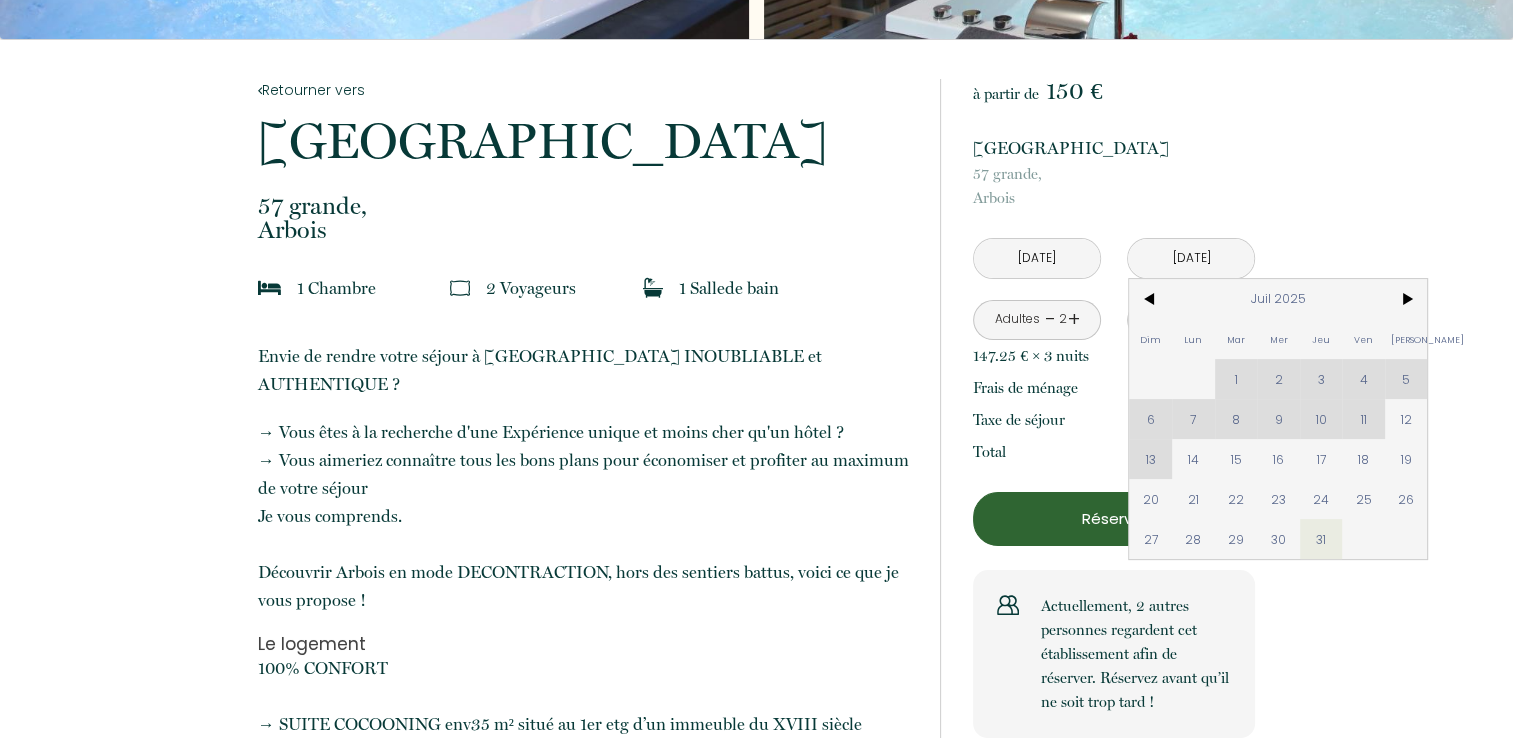 type on "Mer 30 Juil 2025" 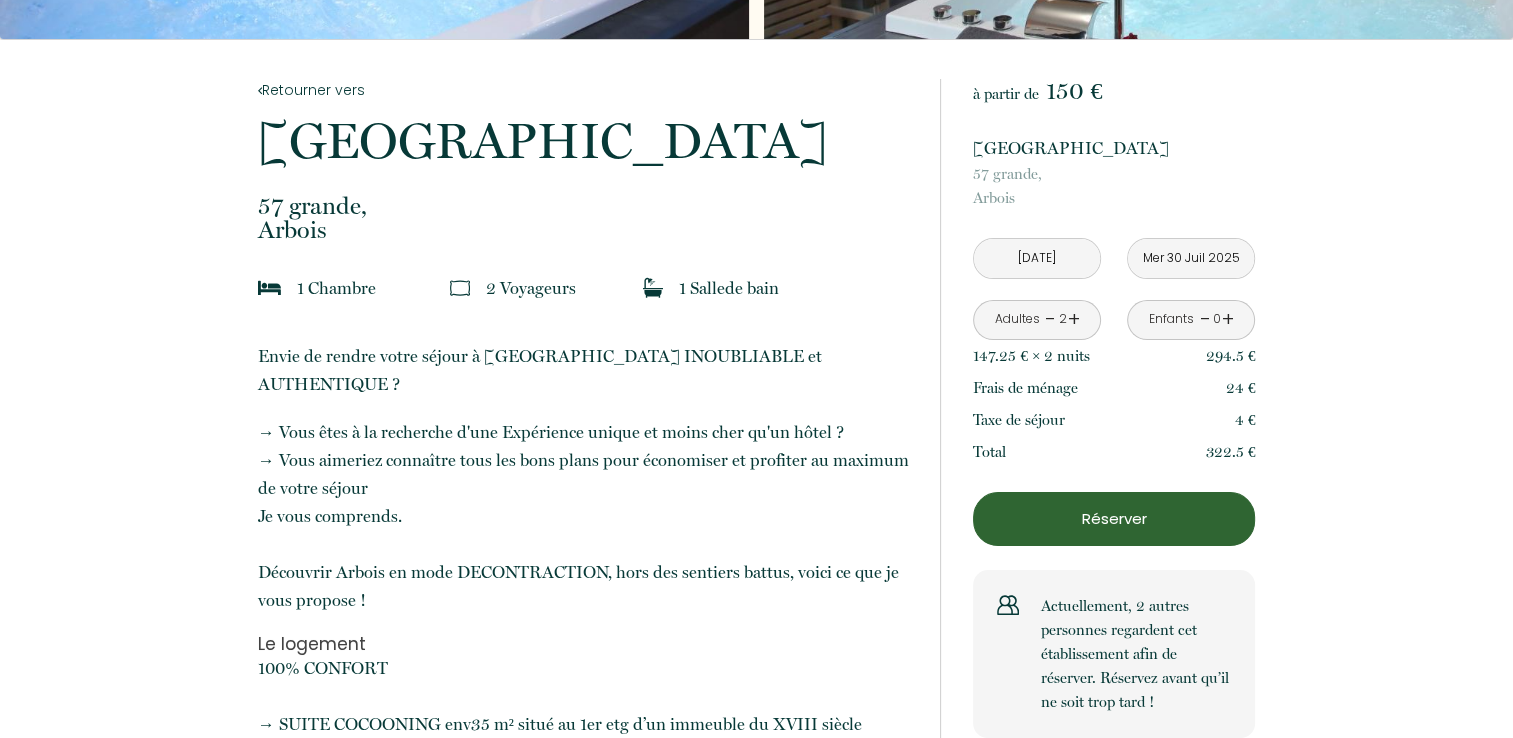 click on "Retourner vers
[GEOGRAPHIC_DATA][STREET_ADDRESS][GEOGRAPHIC_DATA]
1 Chambre
2 Voyageur s
1 Salle  de bain
Envie de rendre votre séjour à [GEOGRAPHIC_DATA] INOUBLIABLE et AUTHENTIQUE ? → Vous êtes à la recherche d'une Expérience unique et moins cher qu'un hôtel ? → Vous aimeriez connaître tous les bons plans pour économiser et profiter au maximum de votre séjour Je vous comprends. Découvrir [PERSON_NAME] en mode DECONTRACTION, hors des sentiers battus, voici ce que je vous propose !
Le logement
100% CONFORT → SUITE COCOONING env35 m² situé au 1er etg d’un immeuble du XVIII siècle faisant parti de la ceinture historique d’[GEOGRAPHIC_DATA]. COMMERCES dans la rue → EMPLACEMENT Idéal : Tous commerces à proximités pour tous les gouts CONFORT ET COUCHAGE de 1 à 2 personnes • 1 Lit KING Size pour des nuits royales et reposantes – draps/couette fournis • Isolation phonique certifiée SDB" at bounding box center (756, 2854) 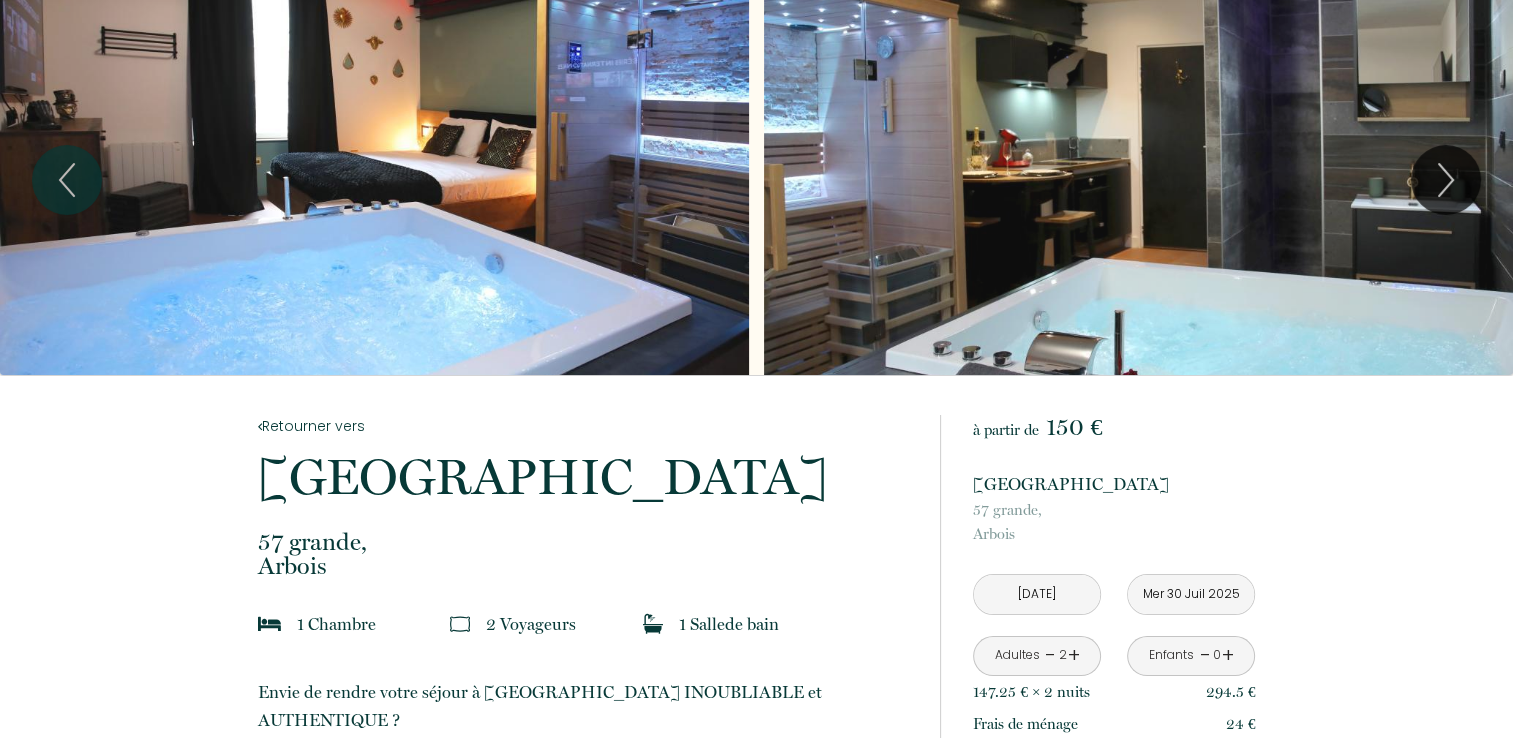 scroll, scrollTop: 0, scrollLeft: 0, axis: both 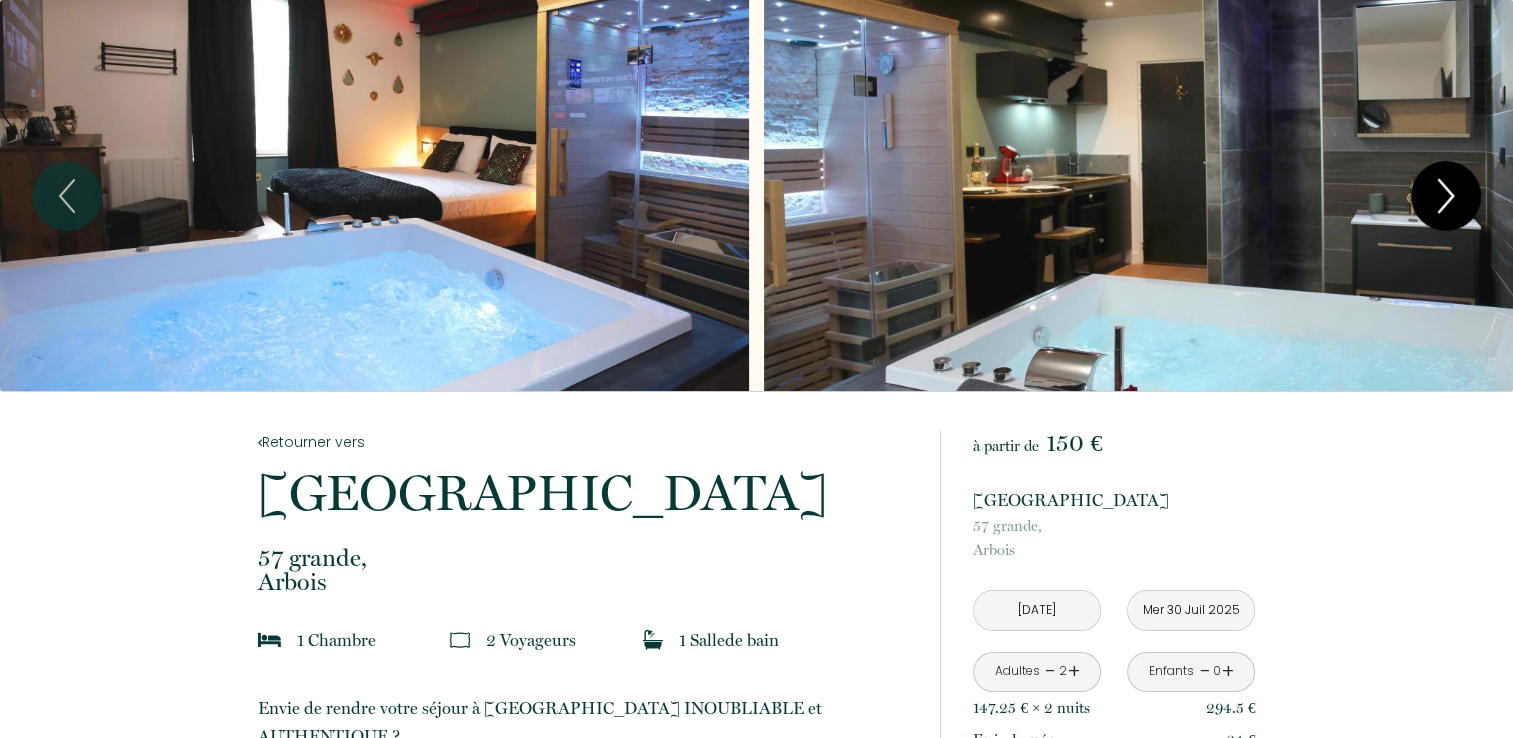 click 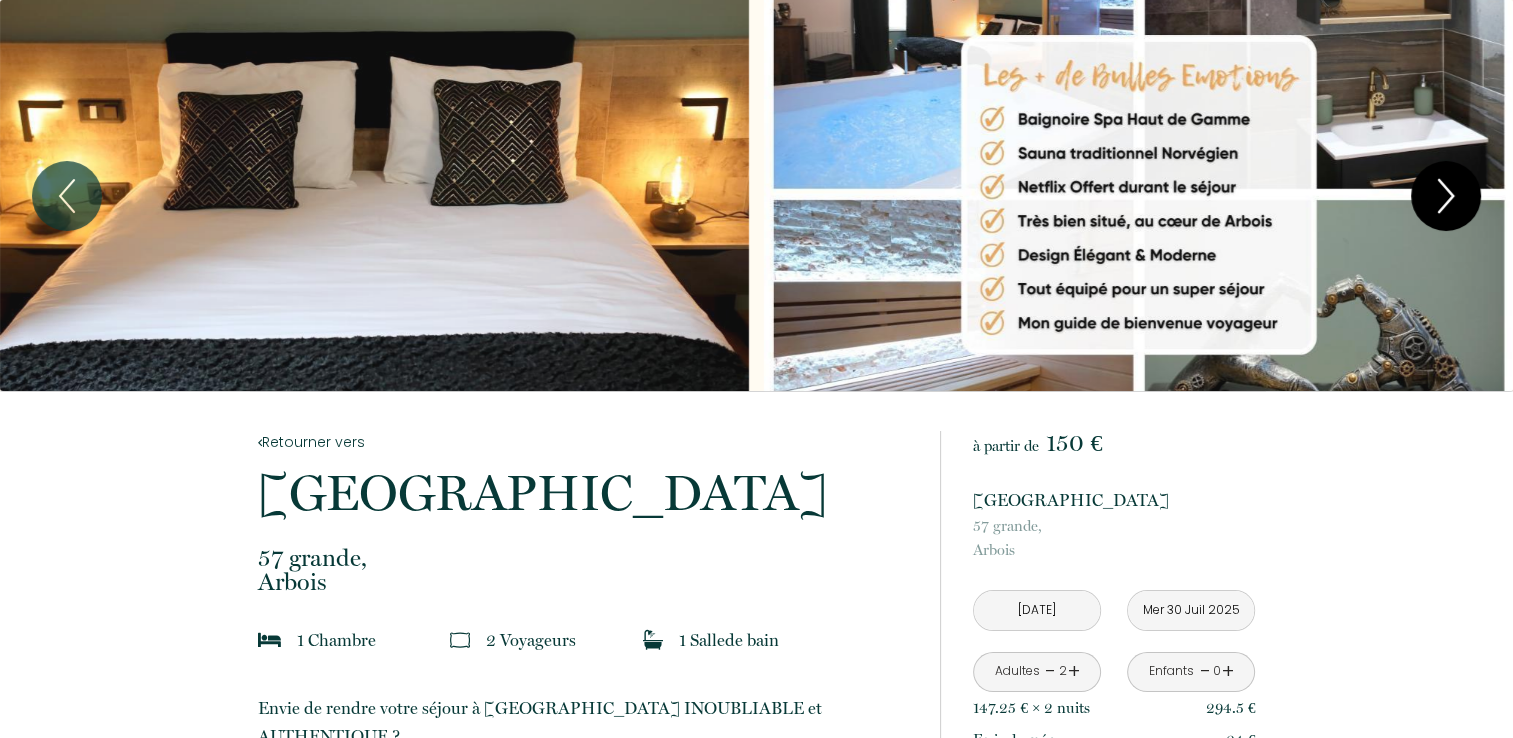 click 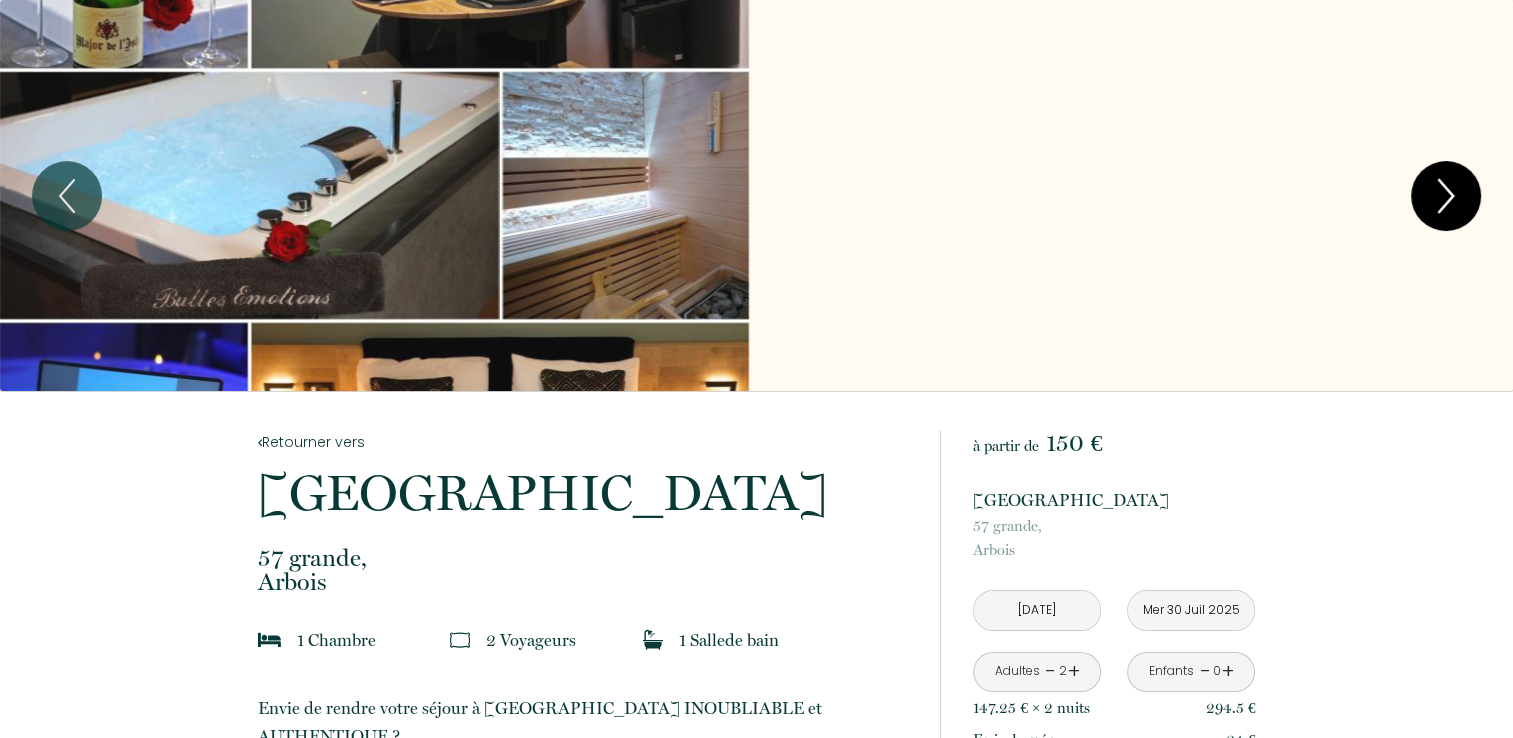 click 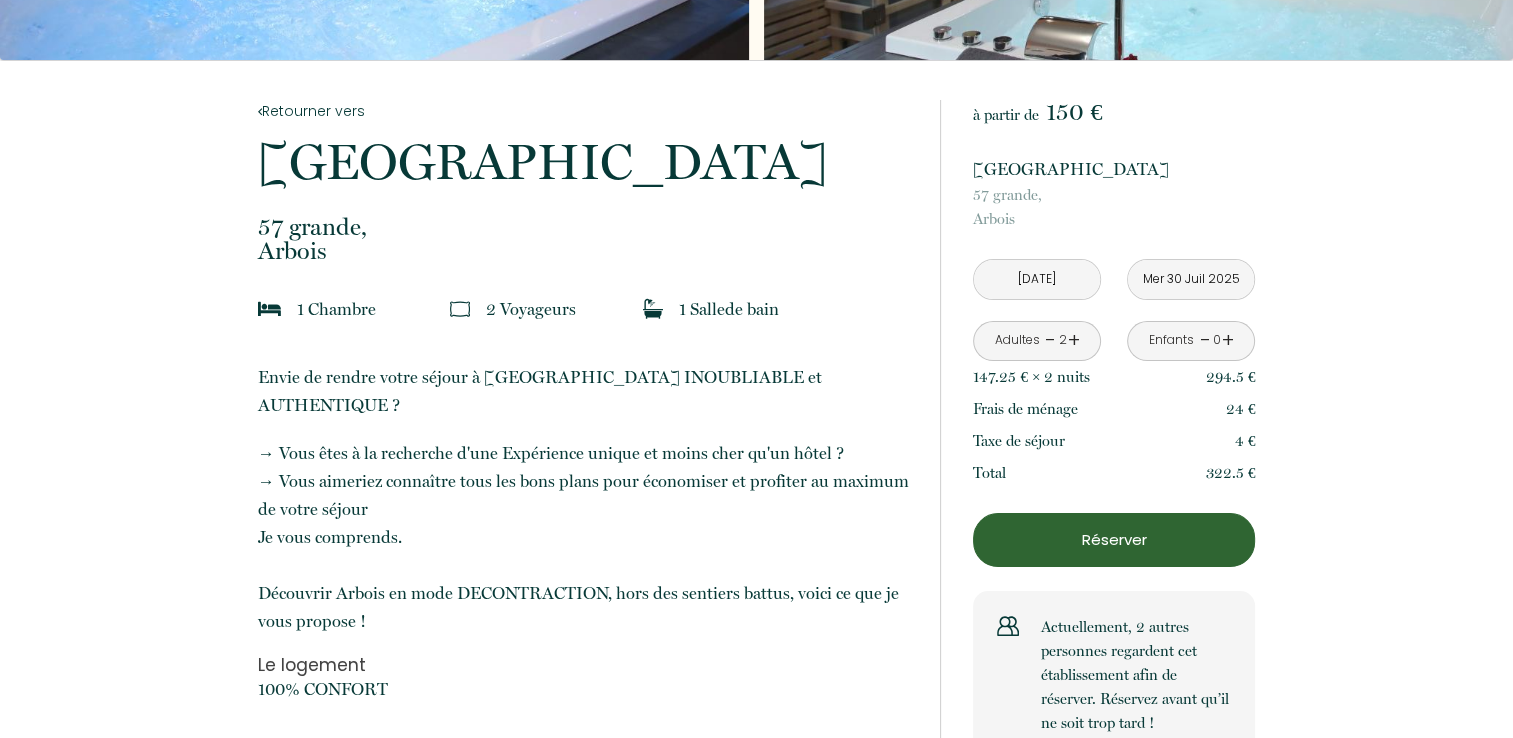 scroll, scrollTop: 356, scrollLeft: 0, axis: vertical 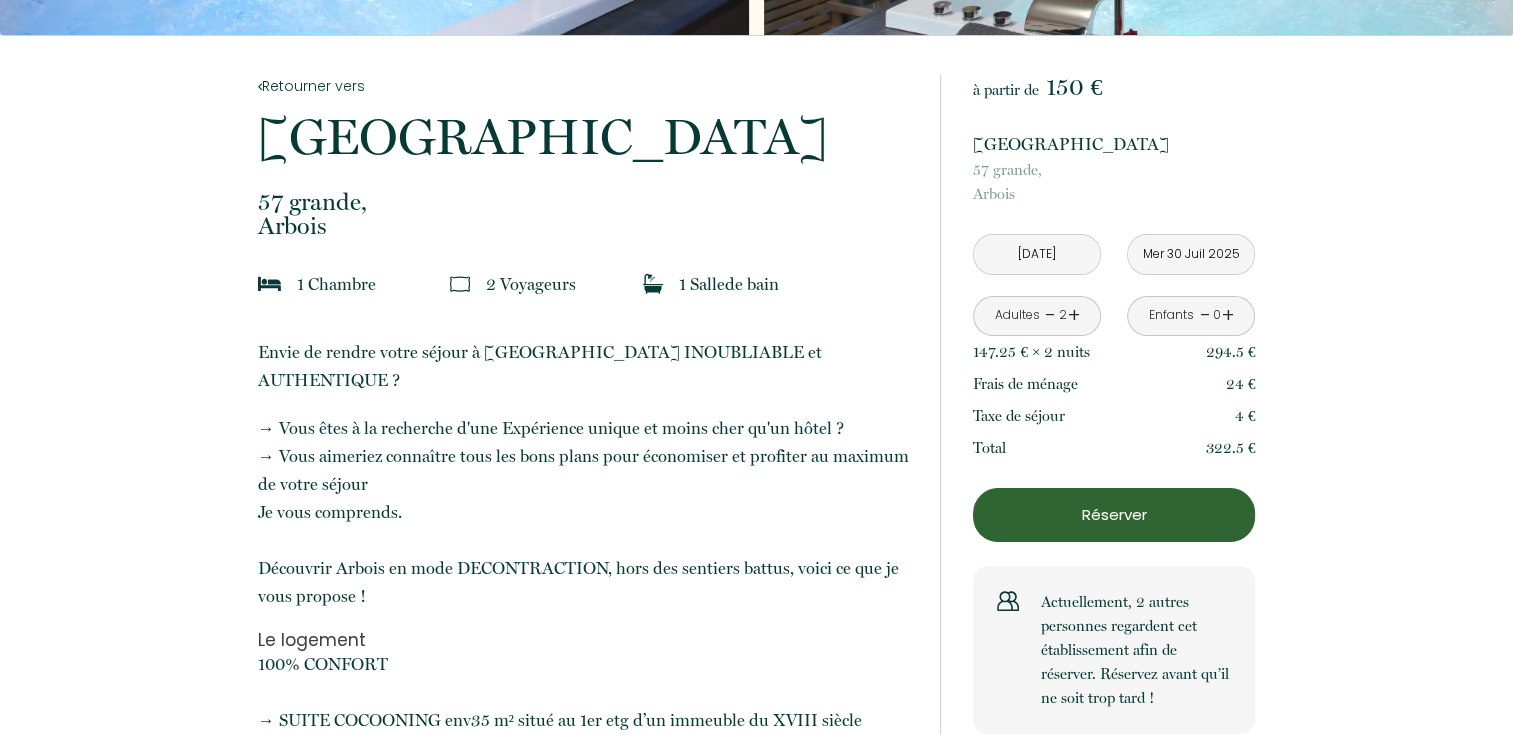 click on "Réserver" at bounding box center (1114, 515) 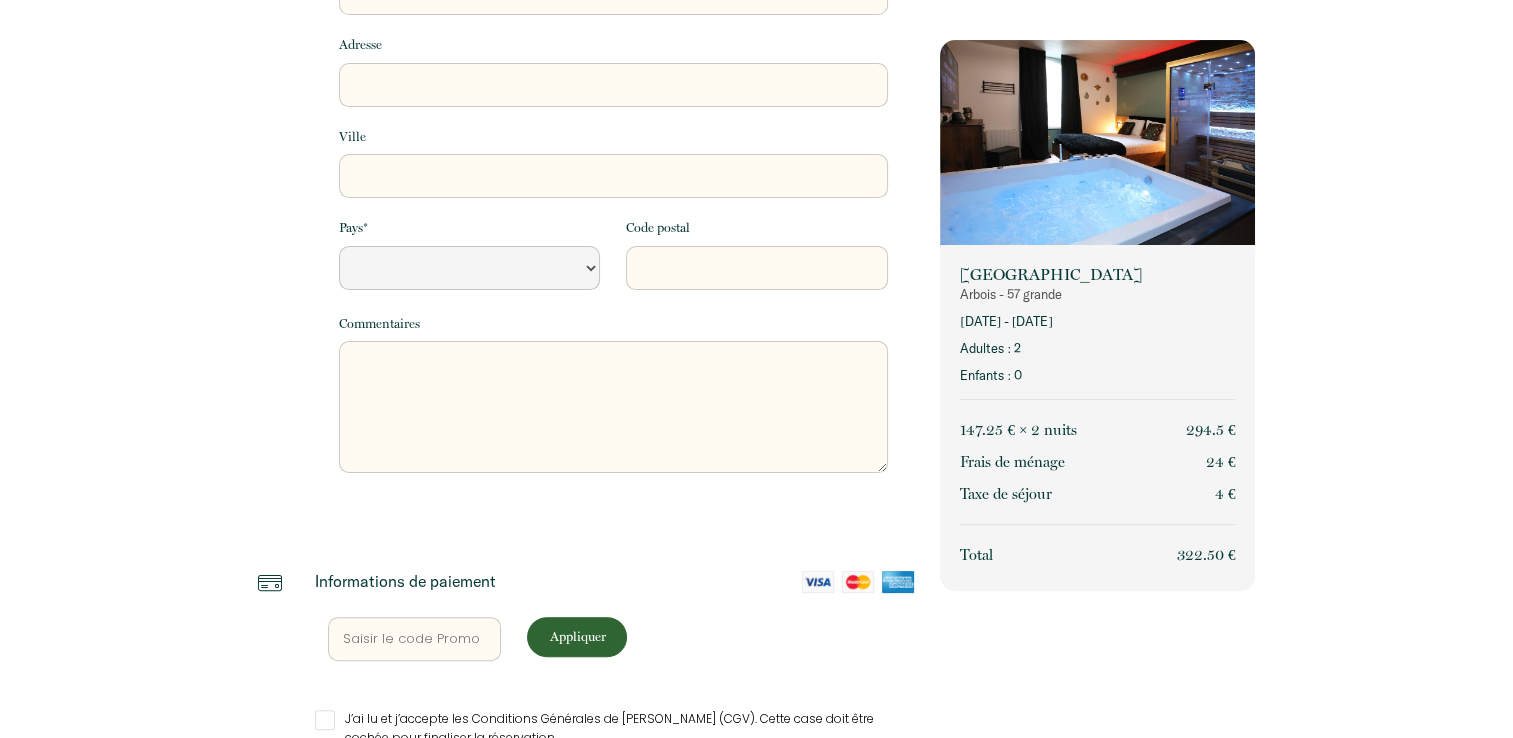select 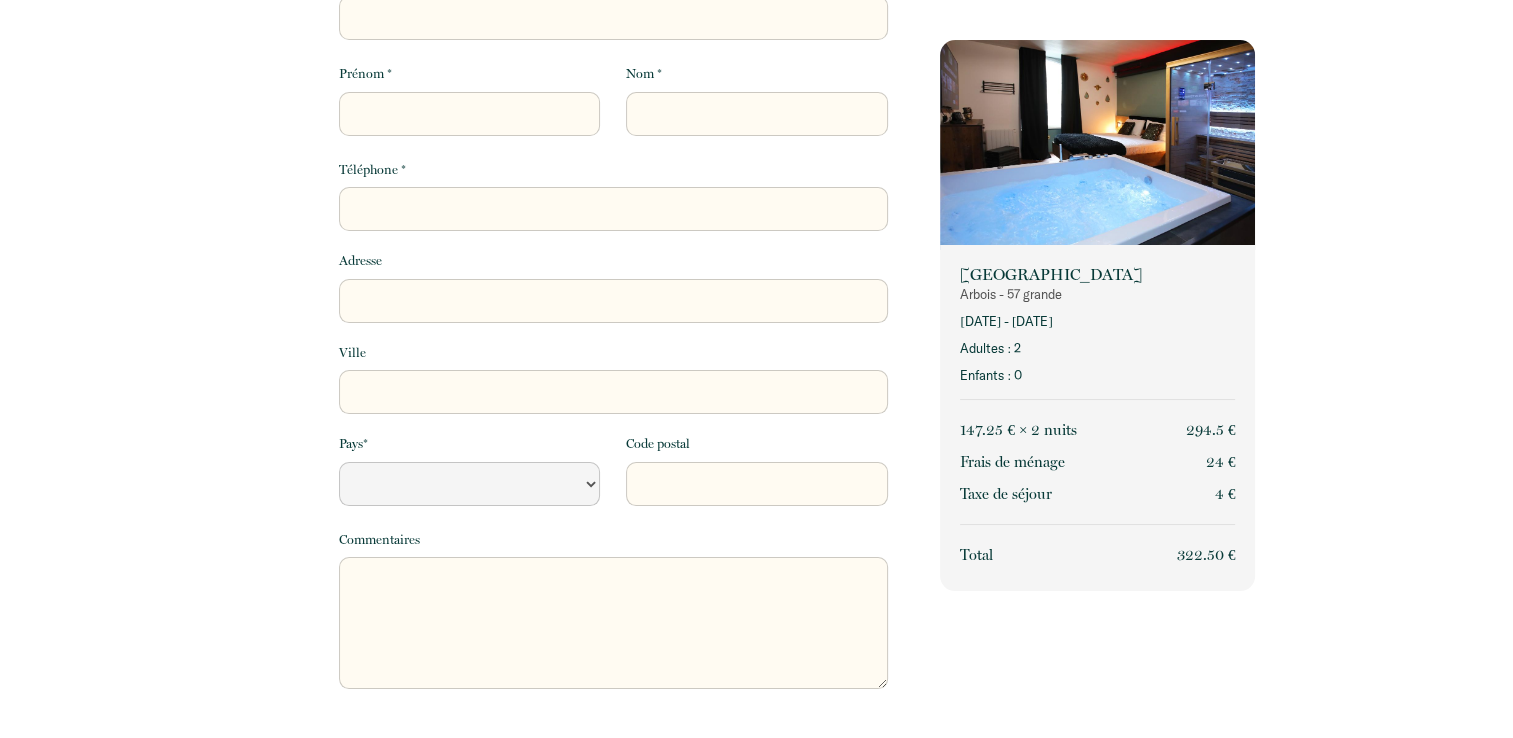 scroll, scrollTop: 0, scrollLeft: 0, axis: both 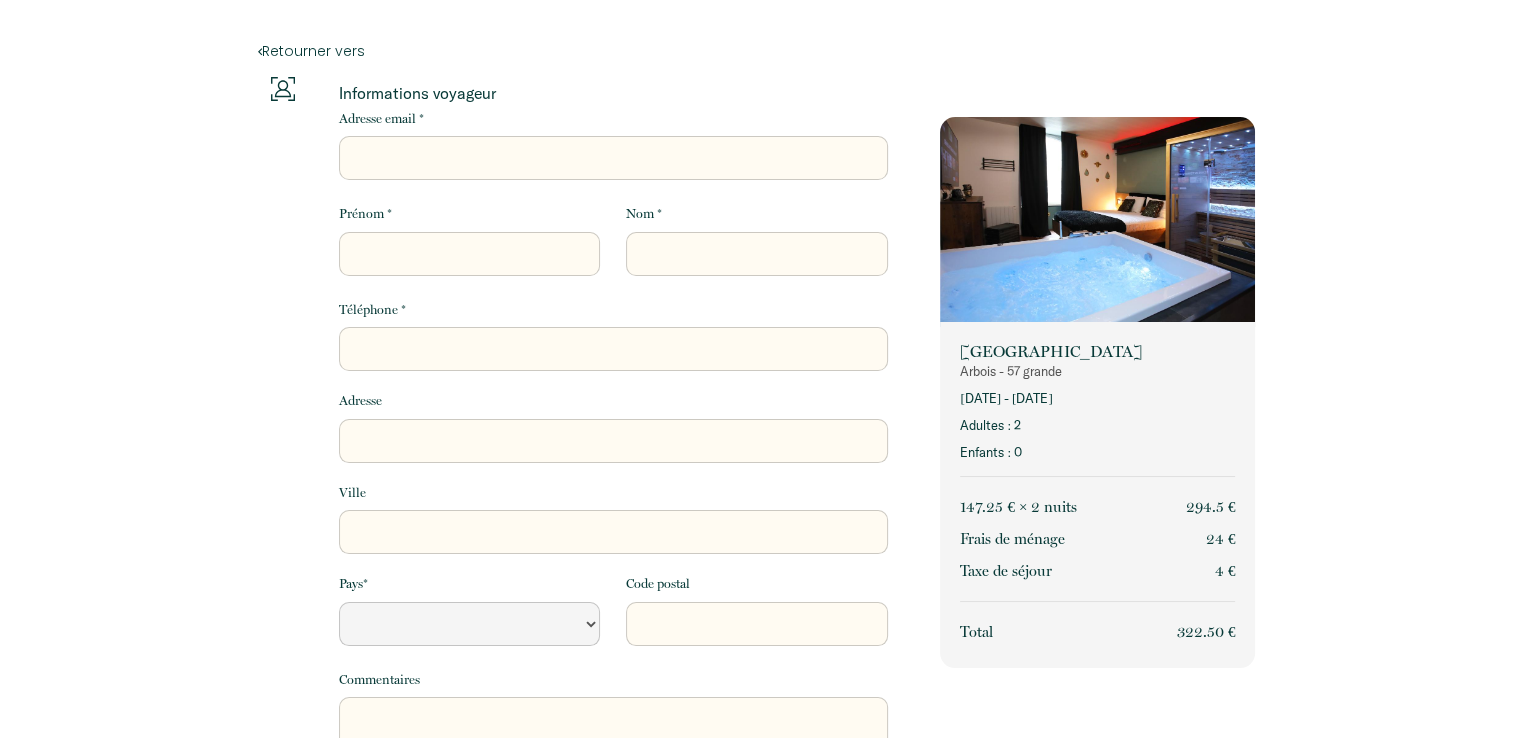 click on "Adresse email
*" at bounding box center [613, 158] 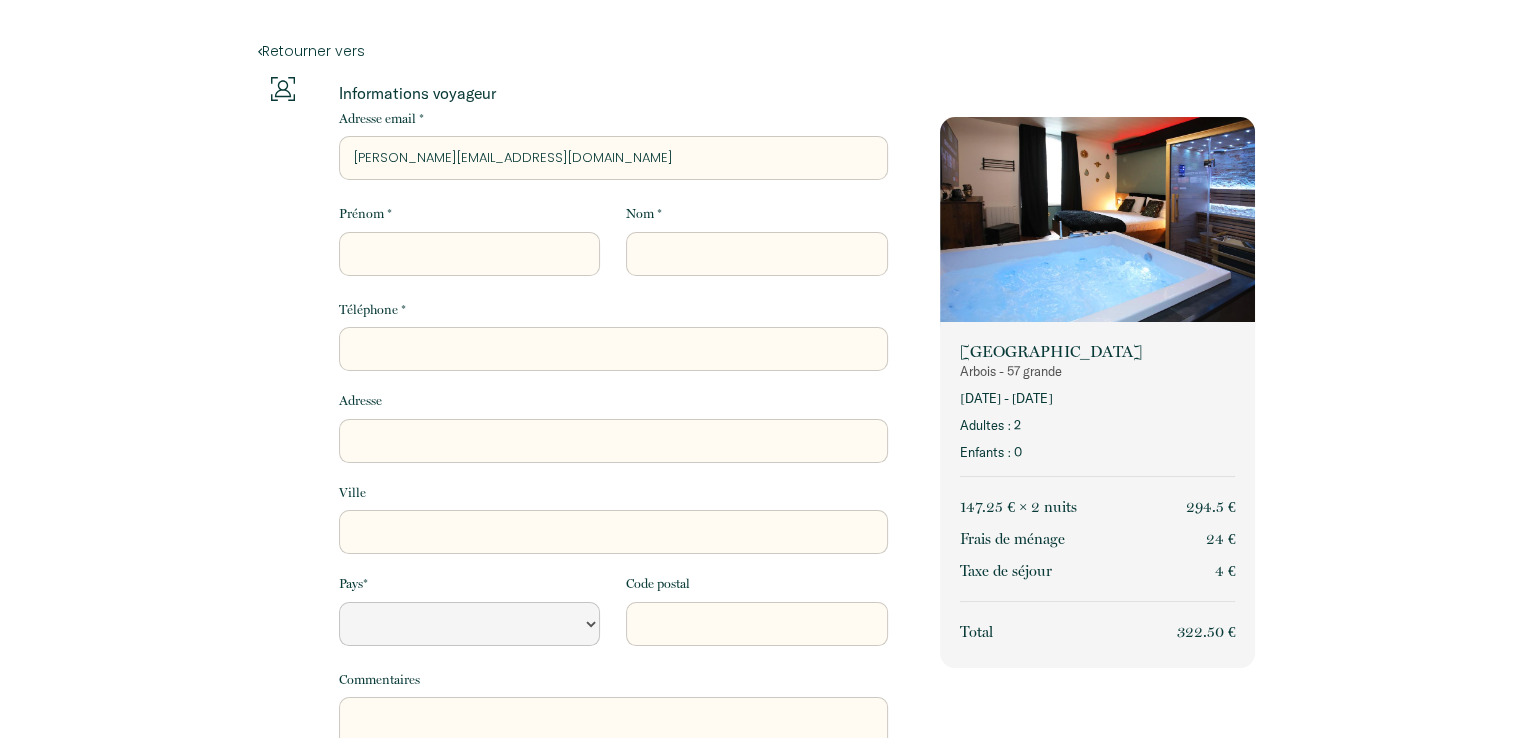select on "FR" 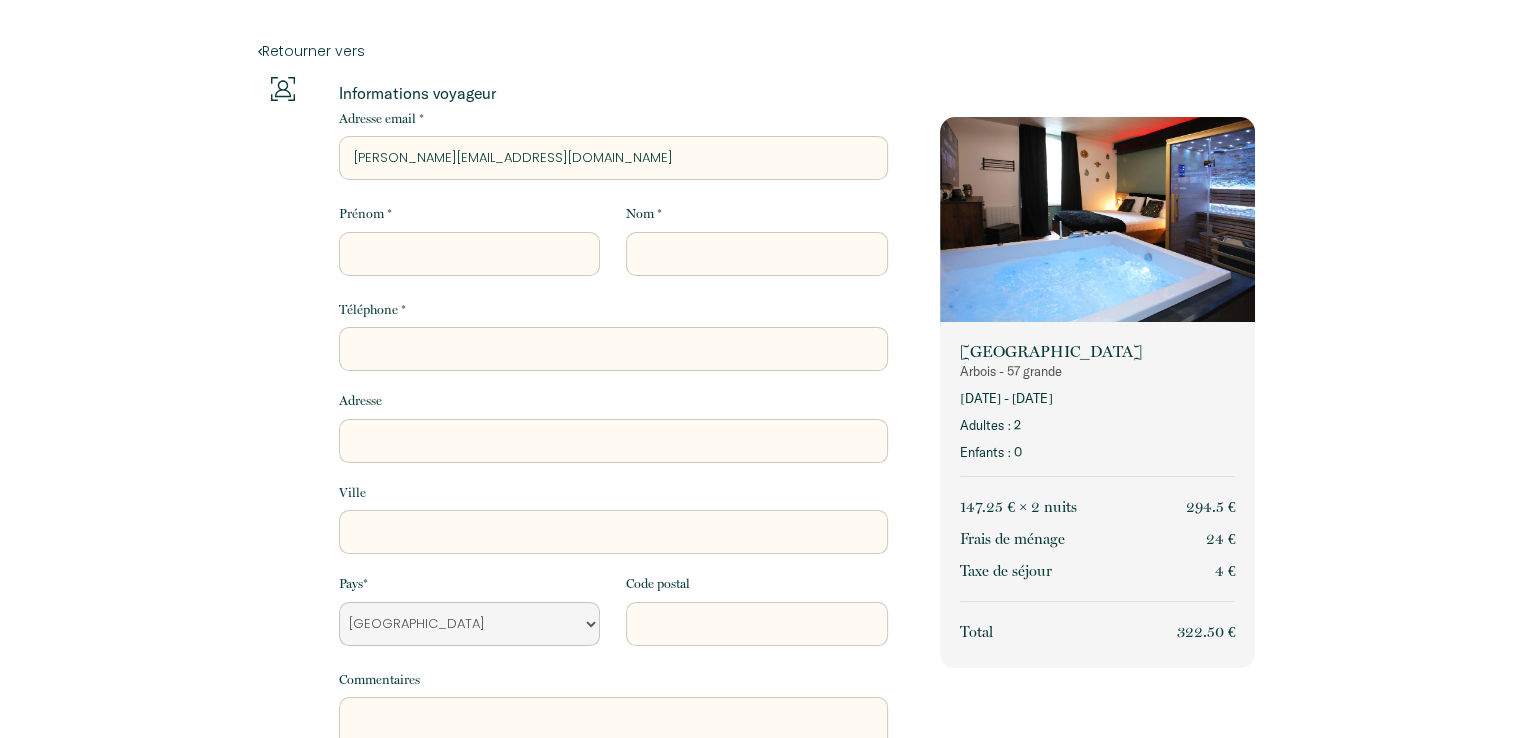 click on "Prénom *" at bounding box center [469, 254] 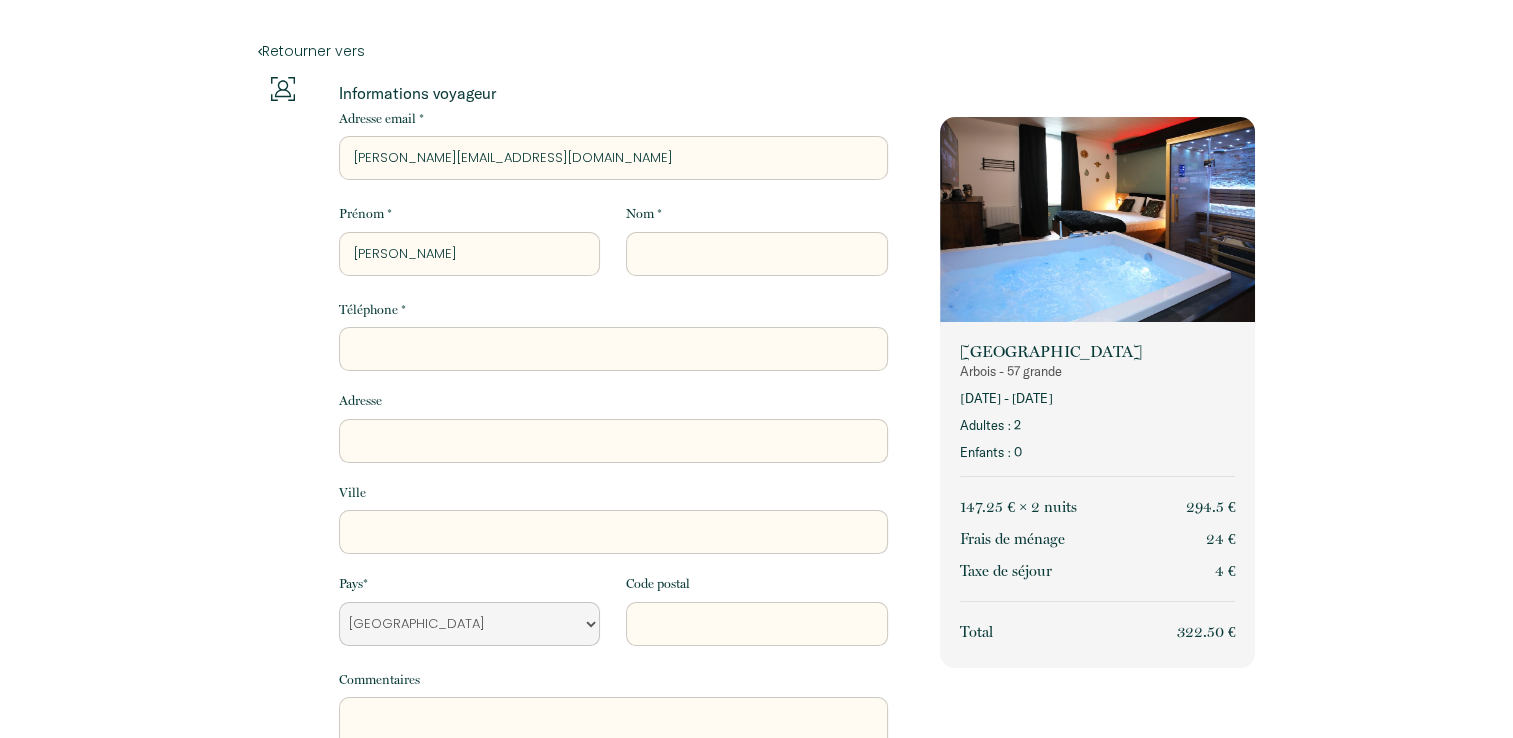 type on "[PERSON_NAME]" 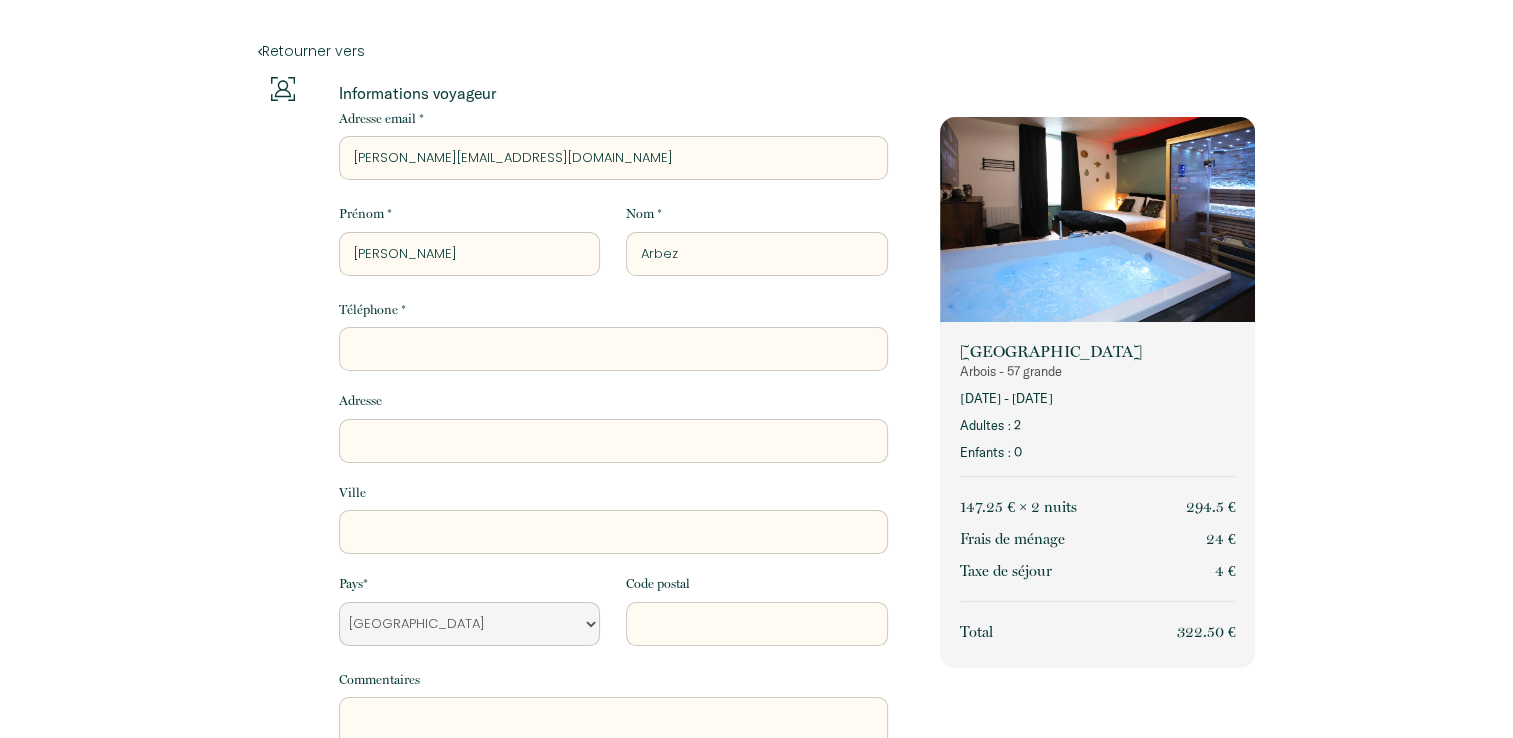 type on "Arbez" 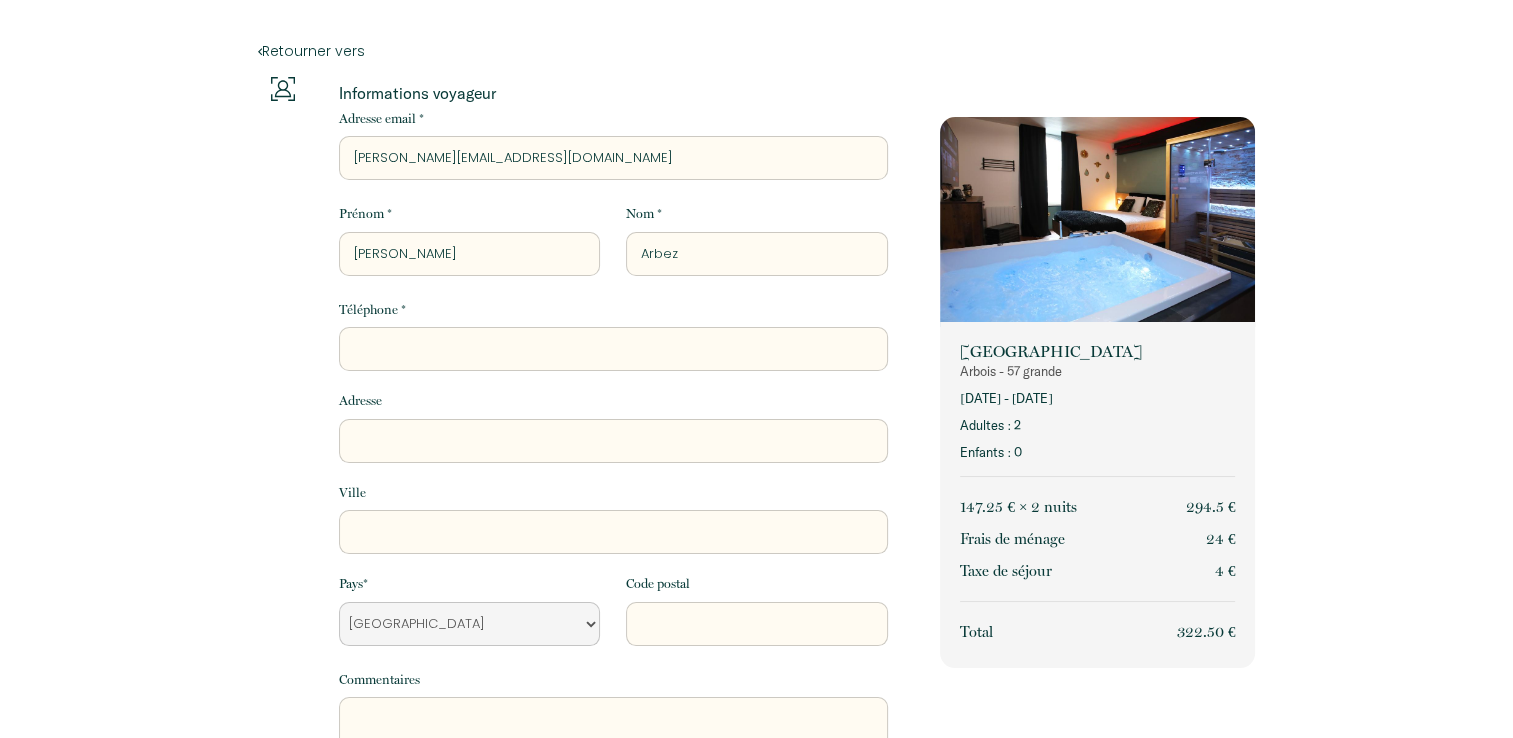 type on "0649922916" 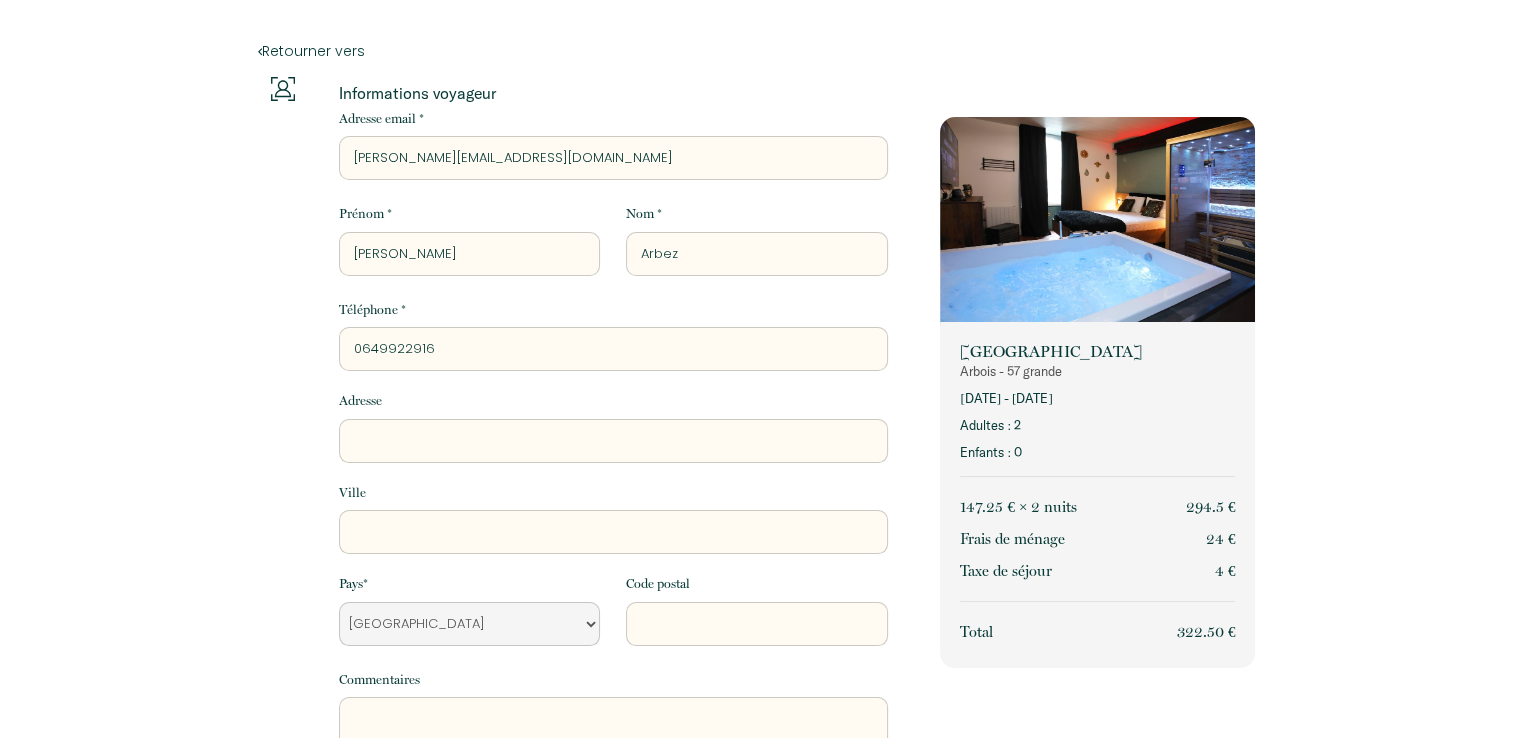 scroll, scrollTop: 138, scrollLeft: 0, axis: vertical 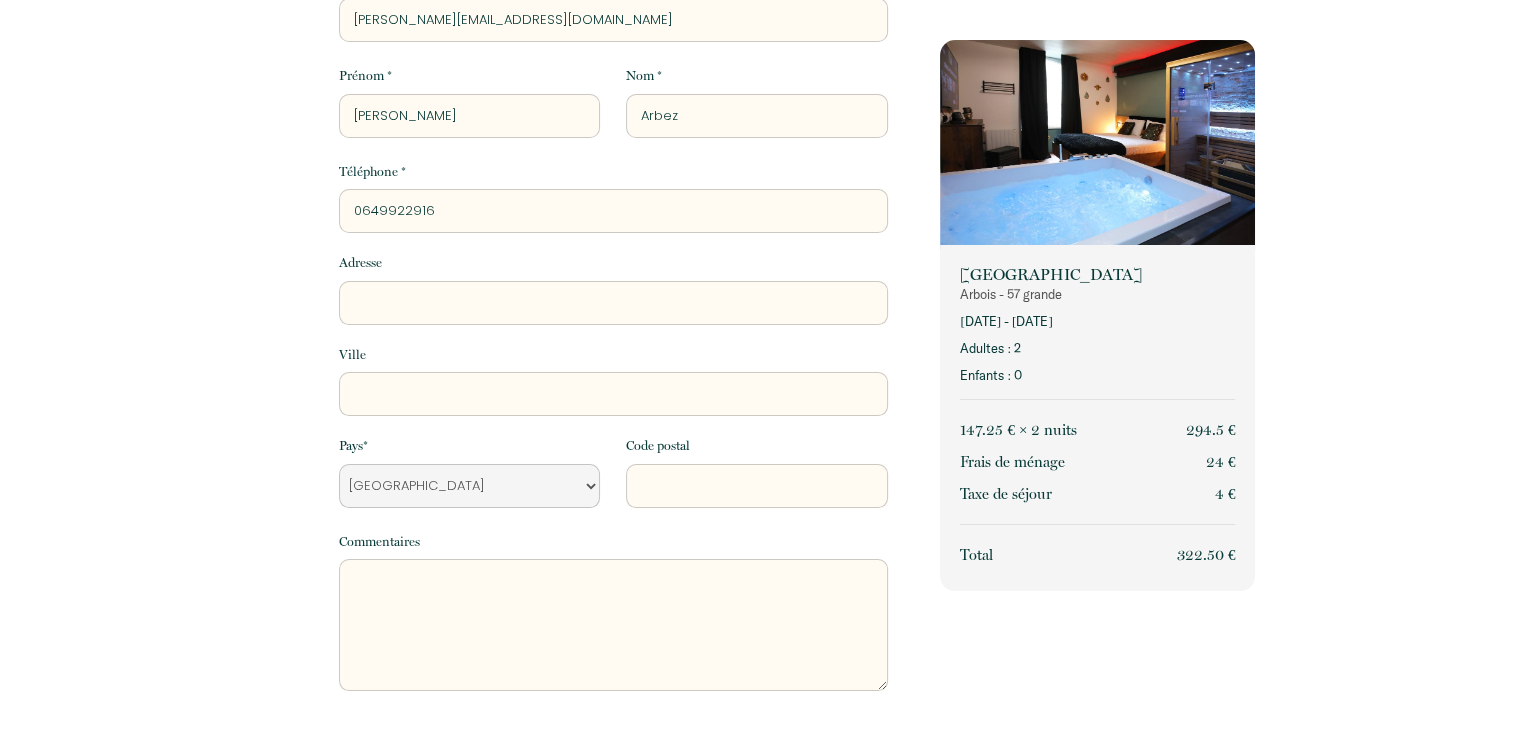 click on "Adresse" at bounding box center [613, 303] 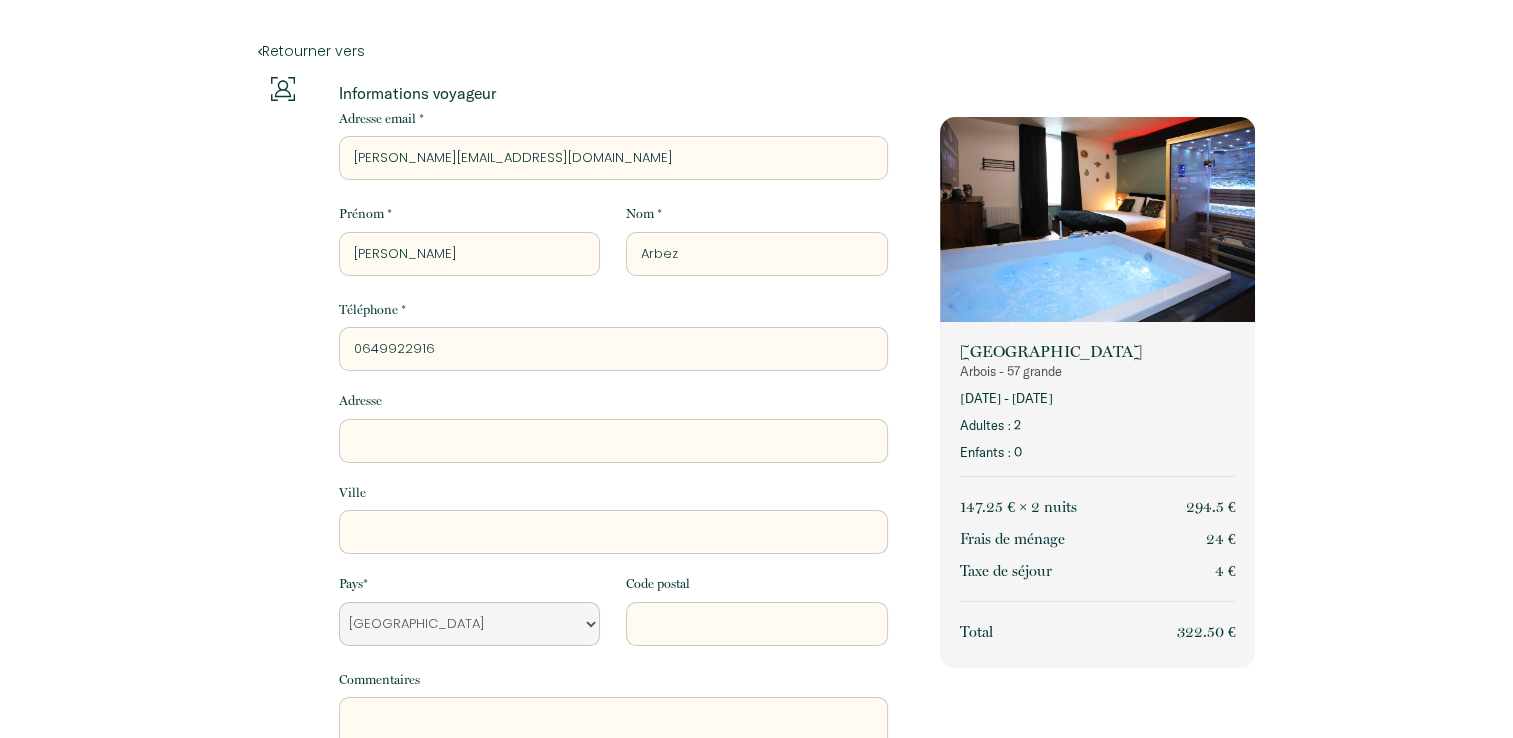 click on "Adresse" at bounding box center (613, 441) 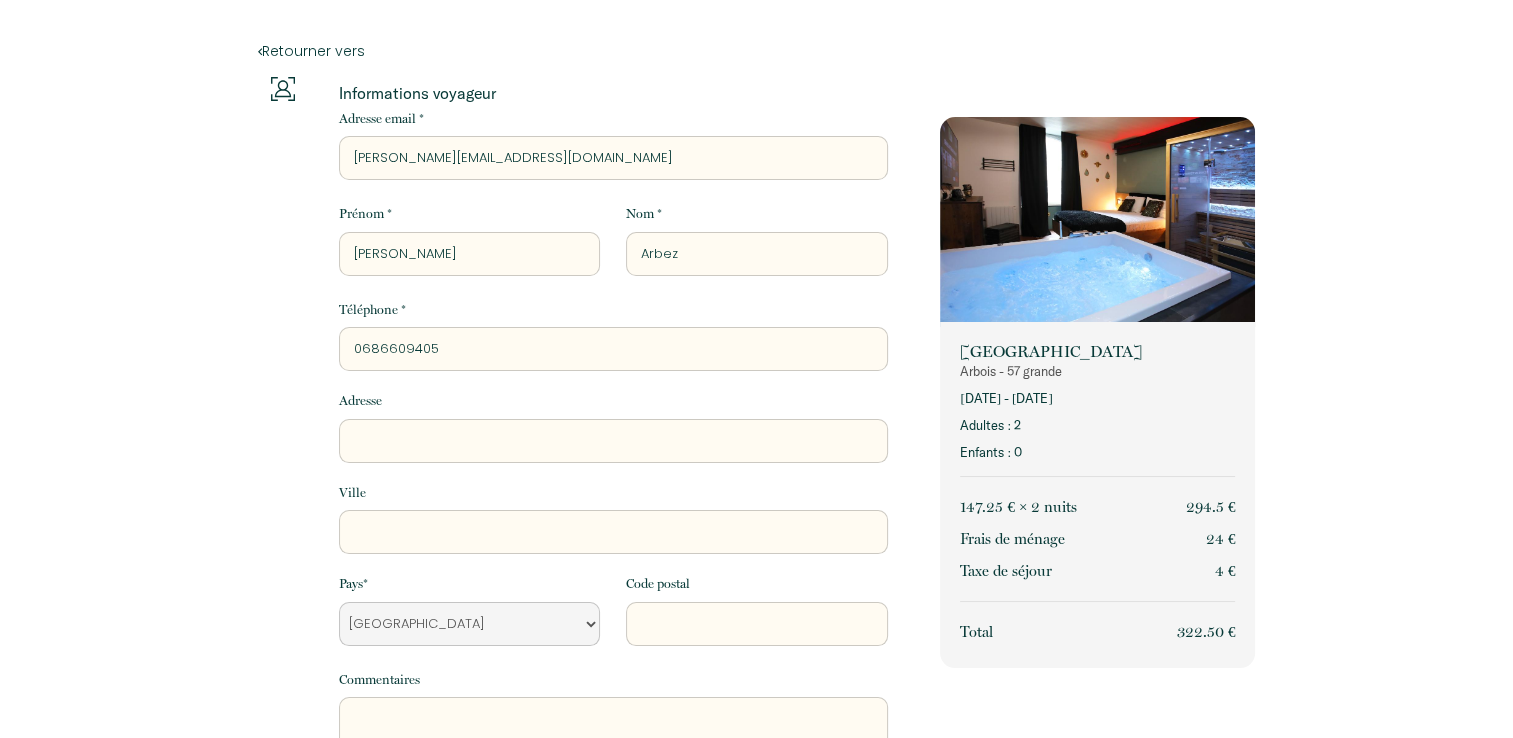 type on "0686609405" 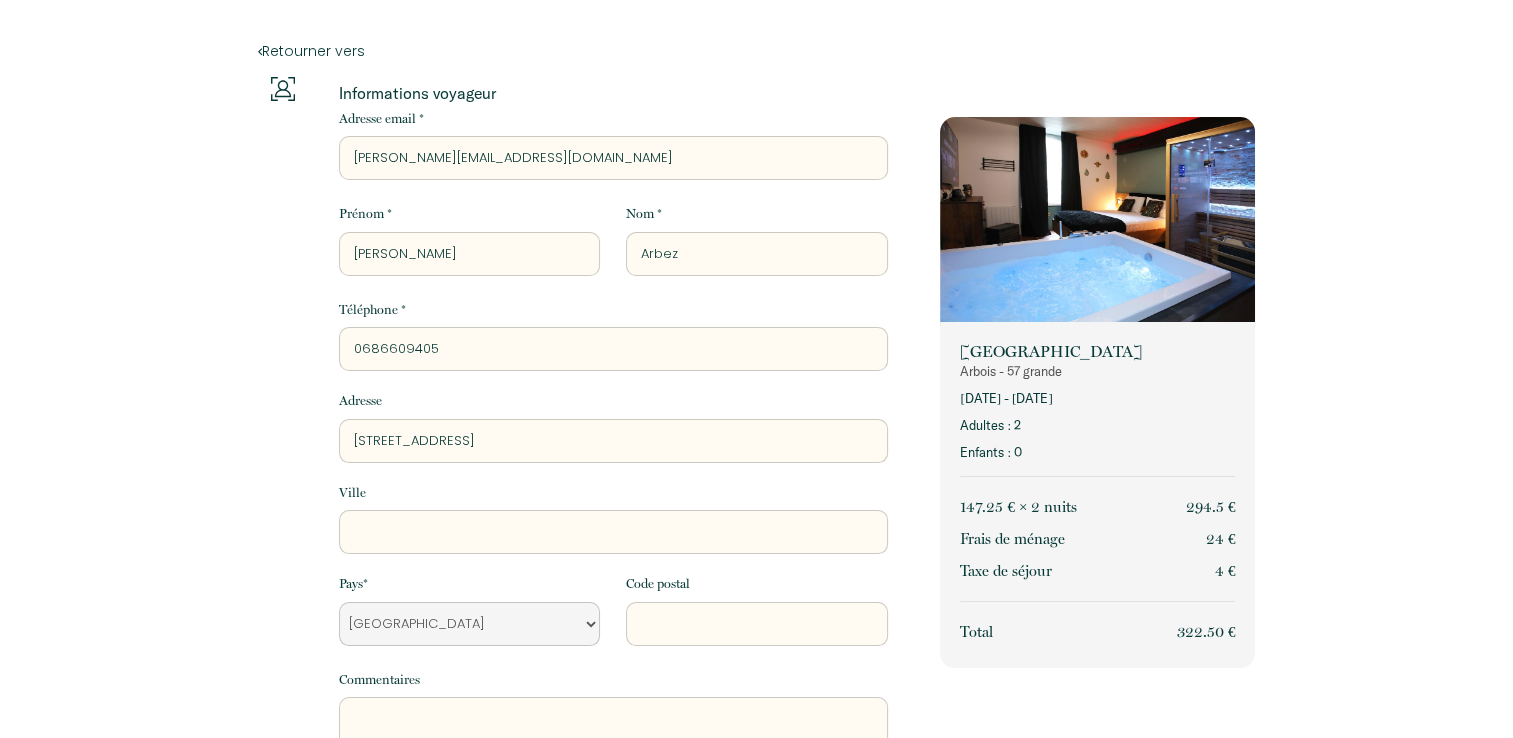type on "[STREET_ADDRESS]" 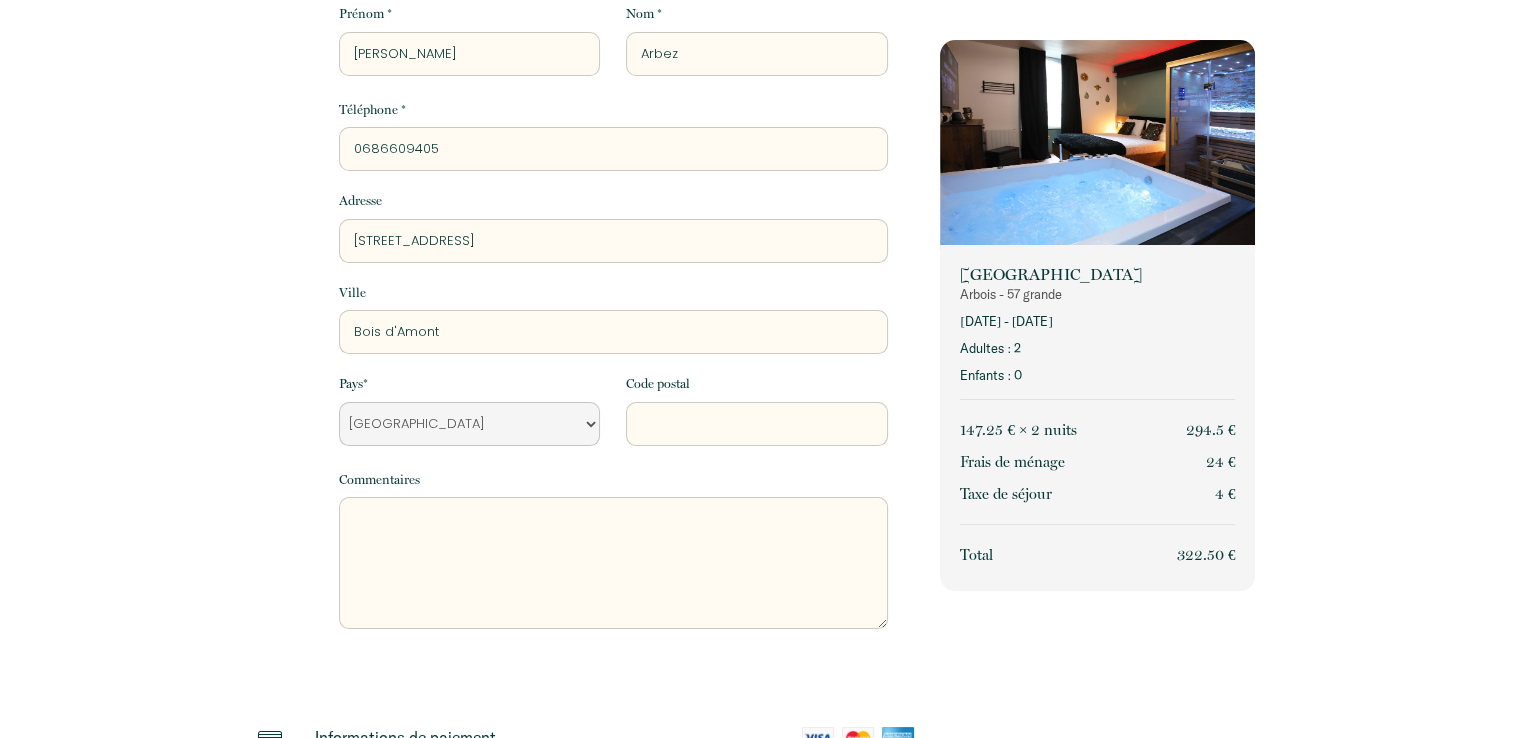 scroll, scrollTop: 203, scrollLeft: 0, axis: vertical 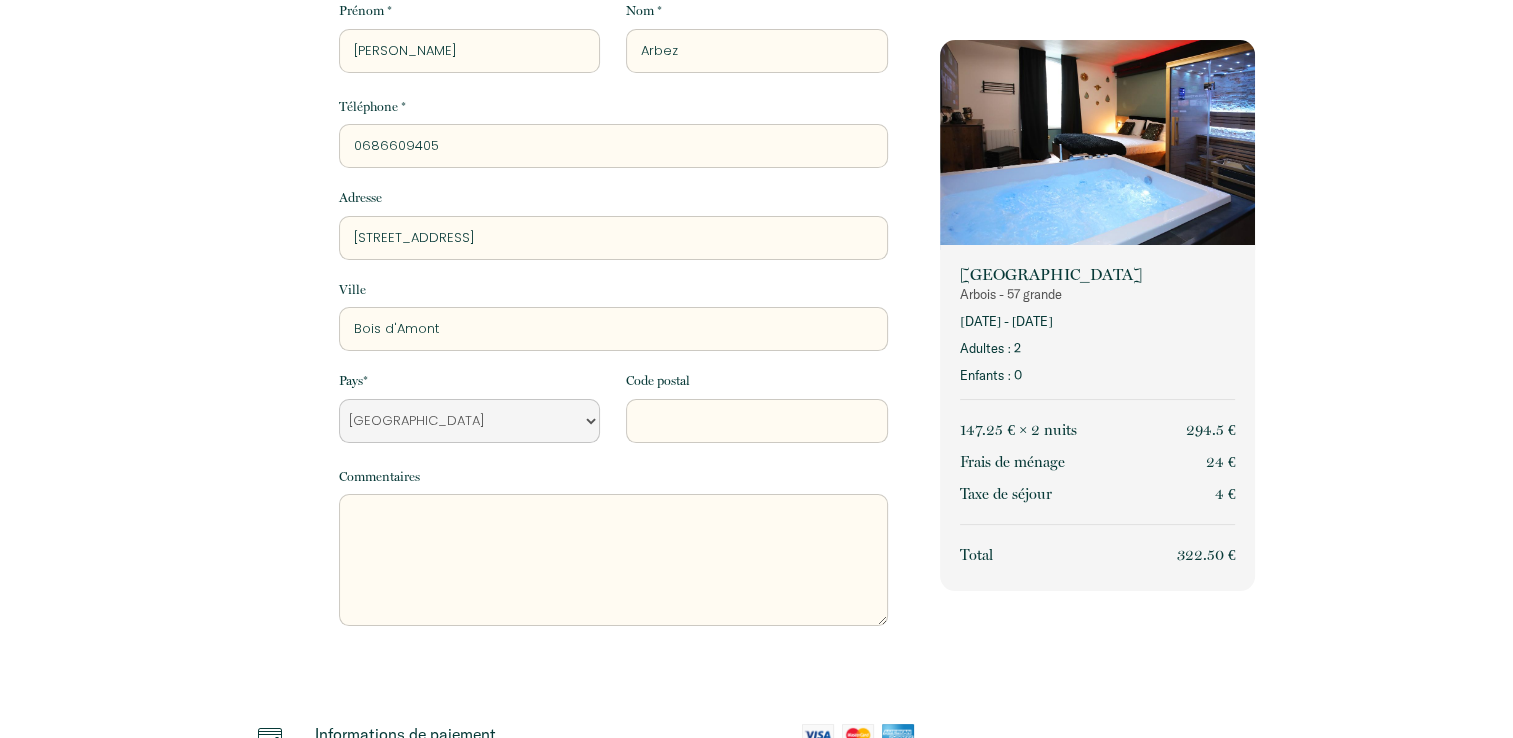 type on "Bois d'Amont" 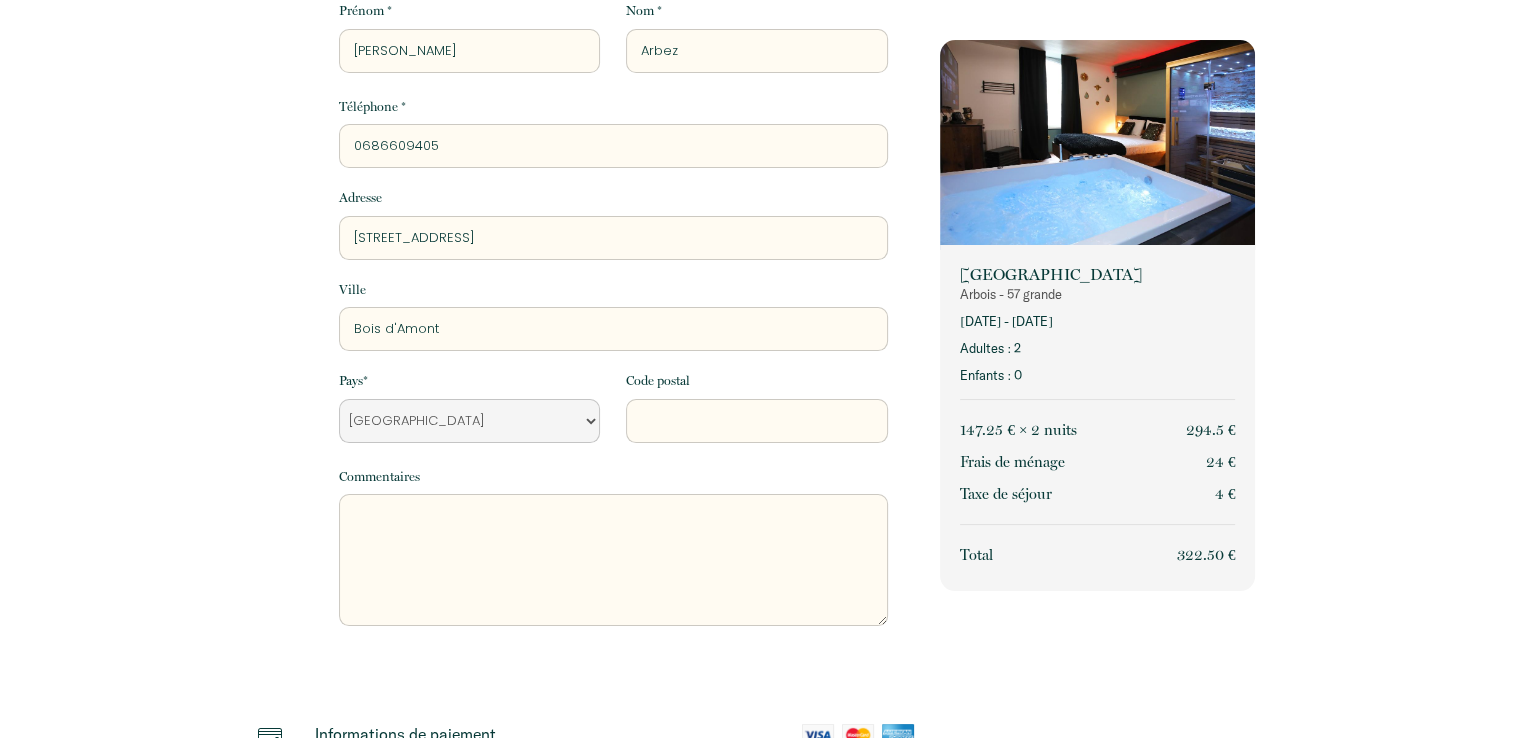 type on "0" 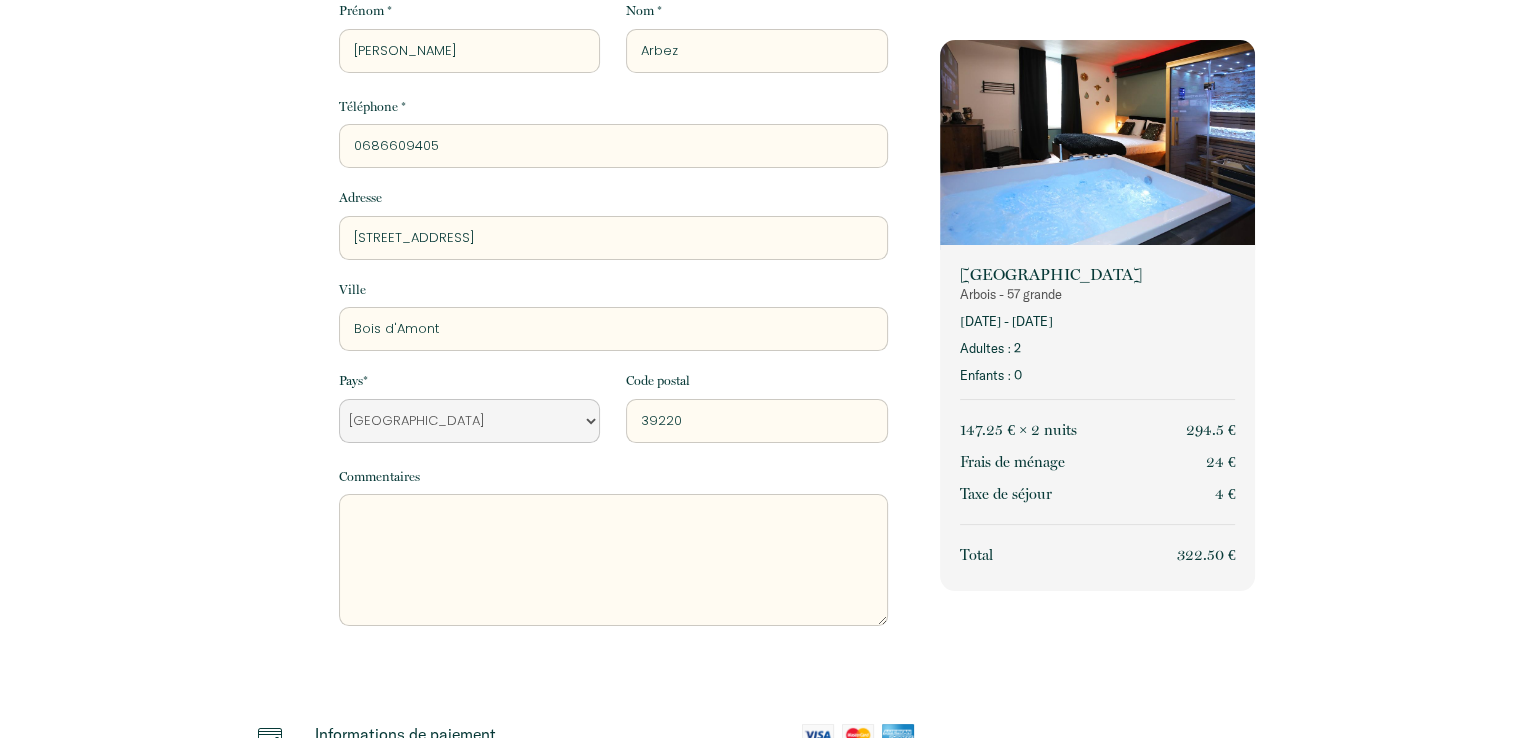 type on "39220" 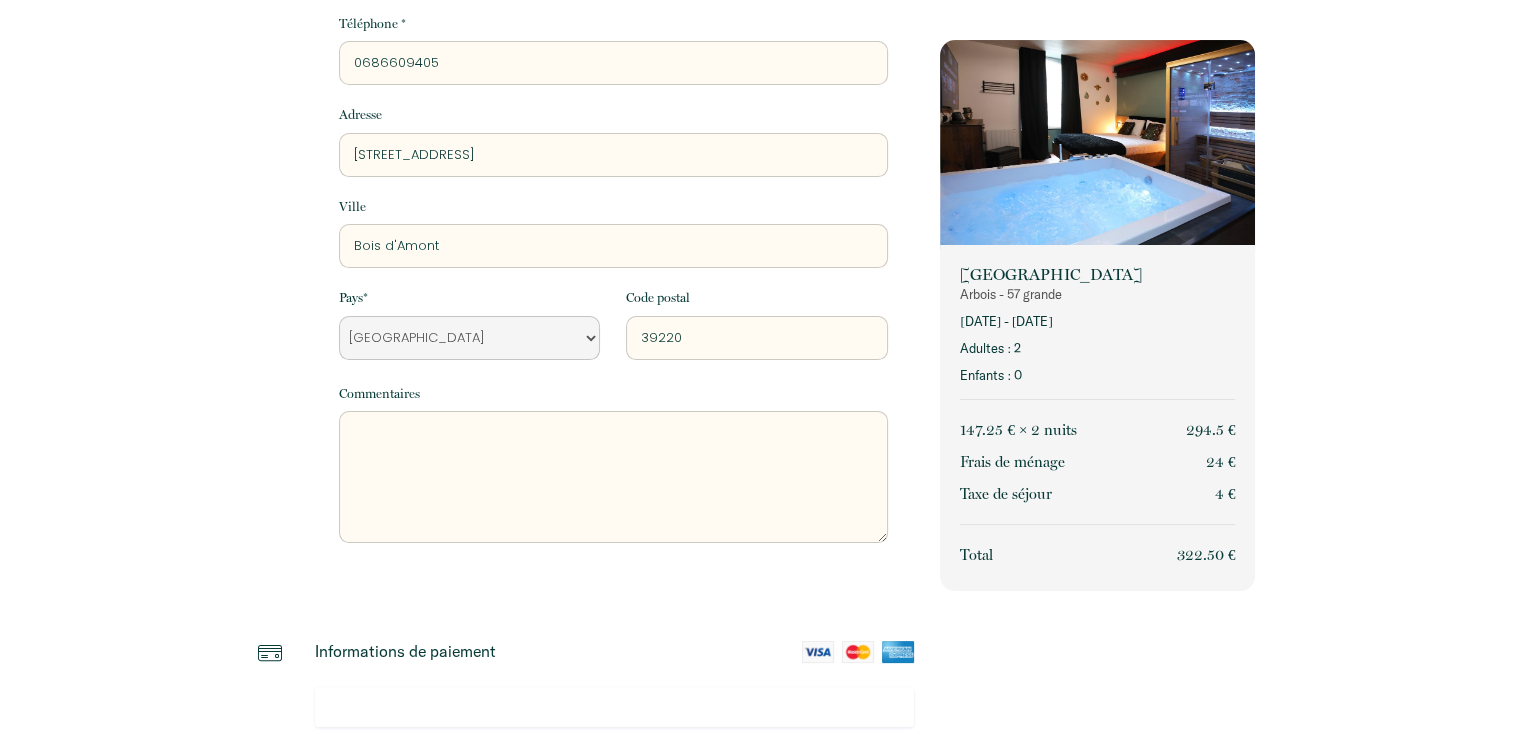 scroll, scrollTop: 532, scrollLeft: 0, axis: vertical 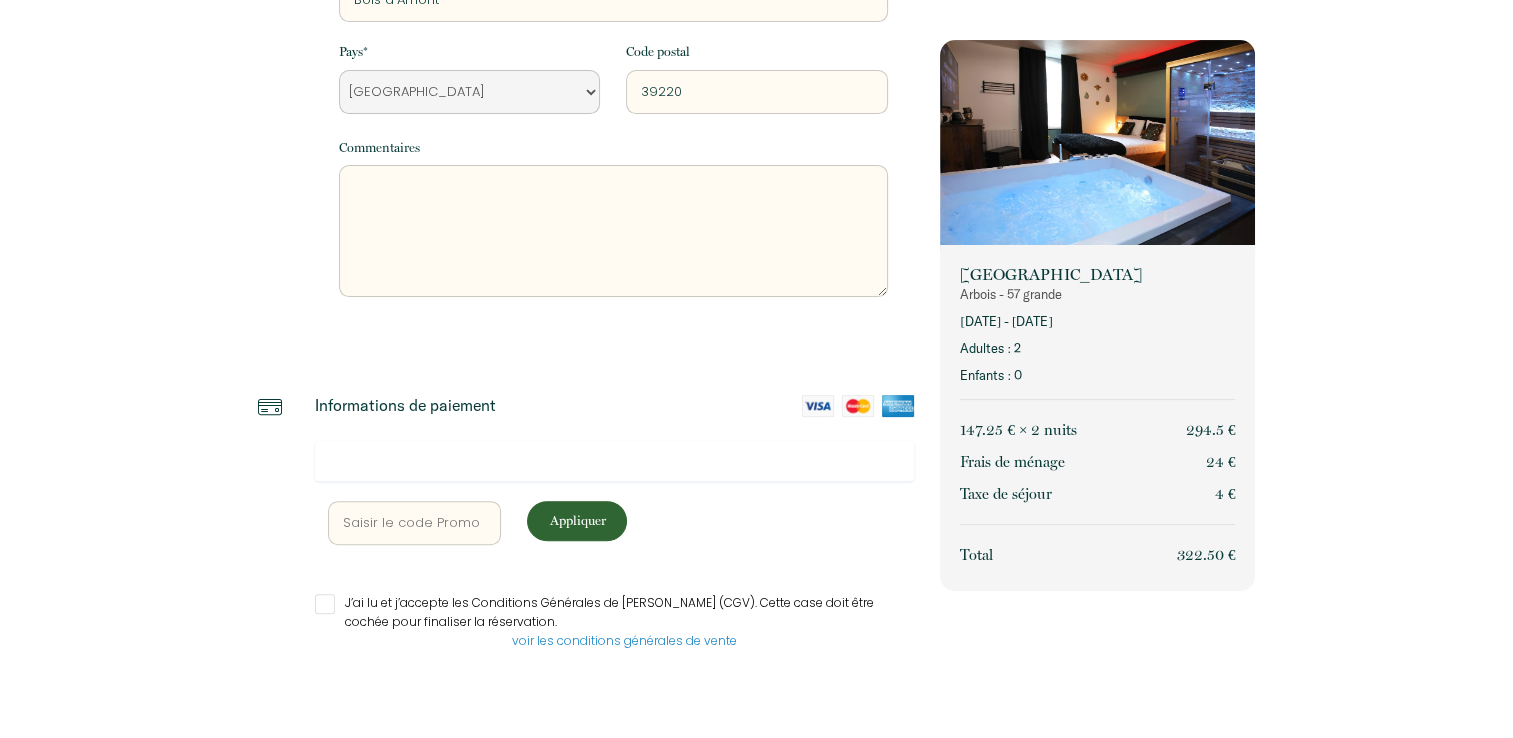 click on "Retourner vers
Informations voyageur
Adresse email
*   [PERSON_NAME][EMAIL_ADDRESS][DOMAIN_NAME]   Prénom *   [PERSON_NAME] *   Arbez   Téléphone *   0686609405   Adresse   [STREET_ADDRESS] [GEOGRAPHIC_DATA] [GEOGRAPHIC_DATA] [GEOGRAPHIC_DATA] [GEOGRAPHIC_DATA] [US_STATE] [GEOGRAPHIC_DATA] [GEOGRAPHIC_DATA] [GEOGRAPHIC_DATA] [GEOGRAPHIC_DATA] [GEOGRAPHIC_DATA] [GEOGRAPHIC_DATA] [GEOGRAPHIC_DATA] [GEOGRAPHIC_DATA] [GEOGRAPHIC_DATA] [GEOGRAPHIC_DATA] [GEOGRAPHIC_DATA] [GEOGRAPHIC_DATA] [GEOGRAPHIC_DATA] [GEOGRAPHIC_DATA] [GEOGRAPHIC_DATA] [GEOGRAPHIC_DATA] [GEOGRAPHIC_DATA] [GEOGRAPHIC_DATA] [GEOGRAPHIC_DATA] [GEOGRAPHIC_DATA] [GEOGRAPHIC_DATA] [GEOGRAPHIC_DATA] [GEOGRAPHIC_DATA] [GEOGRAPHIC_DATA] [GEOGRAPHIC_DATA] [GEOGRAPHIC_DATA] [GEOGRAPHIC_DATA] [GEOGRAPHIC_DATA] [GEOGRAPHIC_DATA] [GEOGRAPHIC_DATA] [GEOGRAPHIC_DATA] [GEOGRAPHIC_DATA] [GEOGRAPHIC_DATA] [GEOGRAPHIC_DATA] [GEOGRAPHIC_DATA] [GEOGRAPHIC_DATA] [GEOGRAPHIC_DATA] [GEOGRAPHIC_DATA] [GEOGRAPHIC_DATA] [GEOGRAPHIC_DATA] [GEOGRAPHIC_DATA] [GEOGRAPHIC_DATA] [GEOGRAPHIC_DATA] [GEOGRAPHIC_DATA] [GEOGRAPHIC_DATA] [GEOGRAPHIC_DATA], [GEOGRAPHIC_DATA] [GEOGRAPHIC_DATA] [GEOGRAPHIC_DATA] [GEOGRAPHIC_DATA] [GEOGRAPHIC_DATA] [GEOGRAPHIC_DATA] [GEOGRAPHIC_DATA] [GEOGRAPHIC_DATA] [GEOGRAPHIC_DATA] [GEOGRAPHIC_DATA] [GEOGRAPHIC_DATA] [GEOGRAPHIC_DATA]" at bounding box center [756, 103] 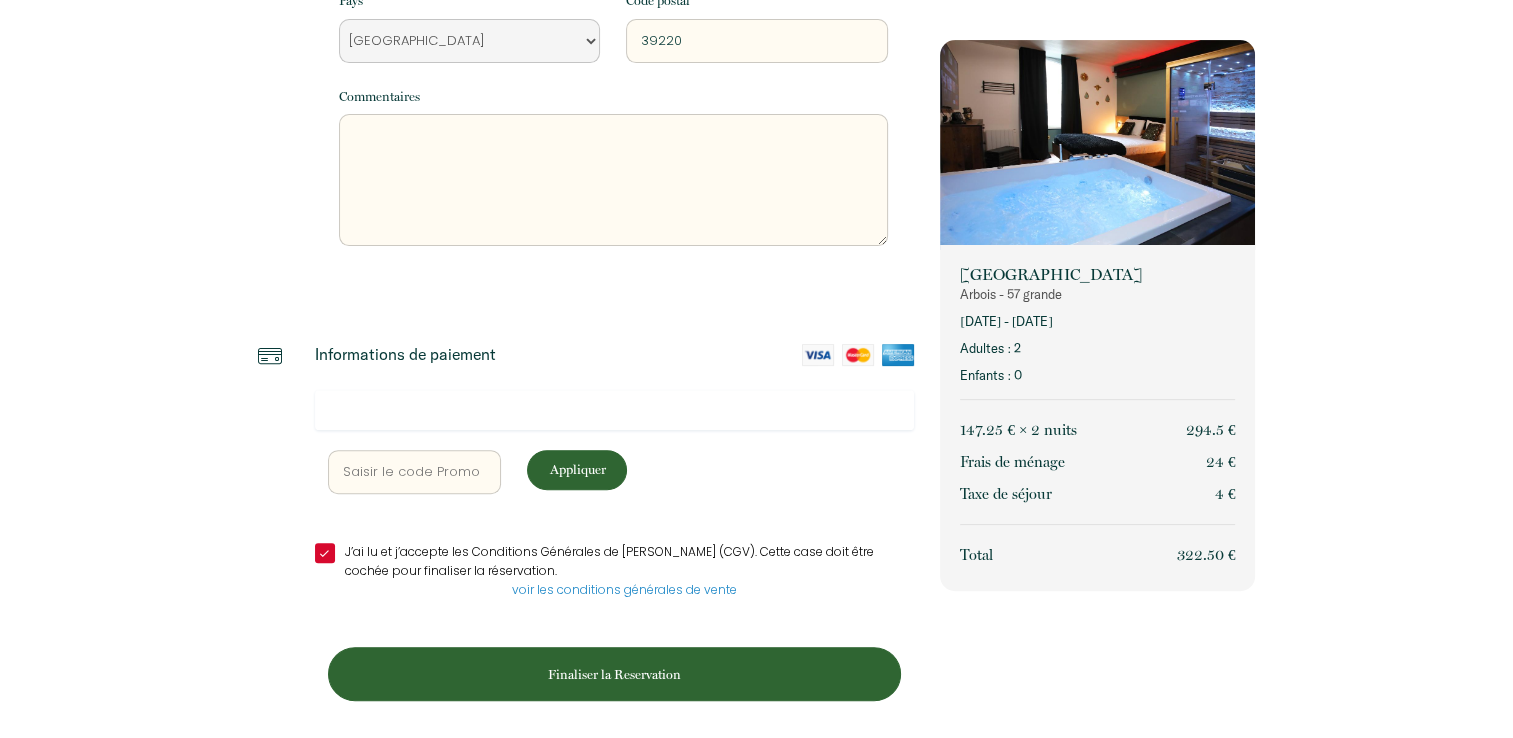 scroll, scrollTop: 584, scrollLeft: 0, axis: vertical 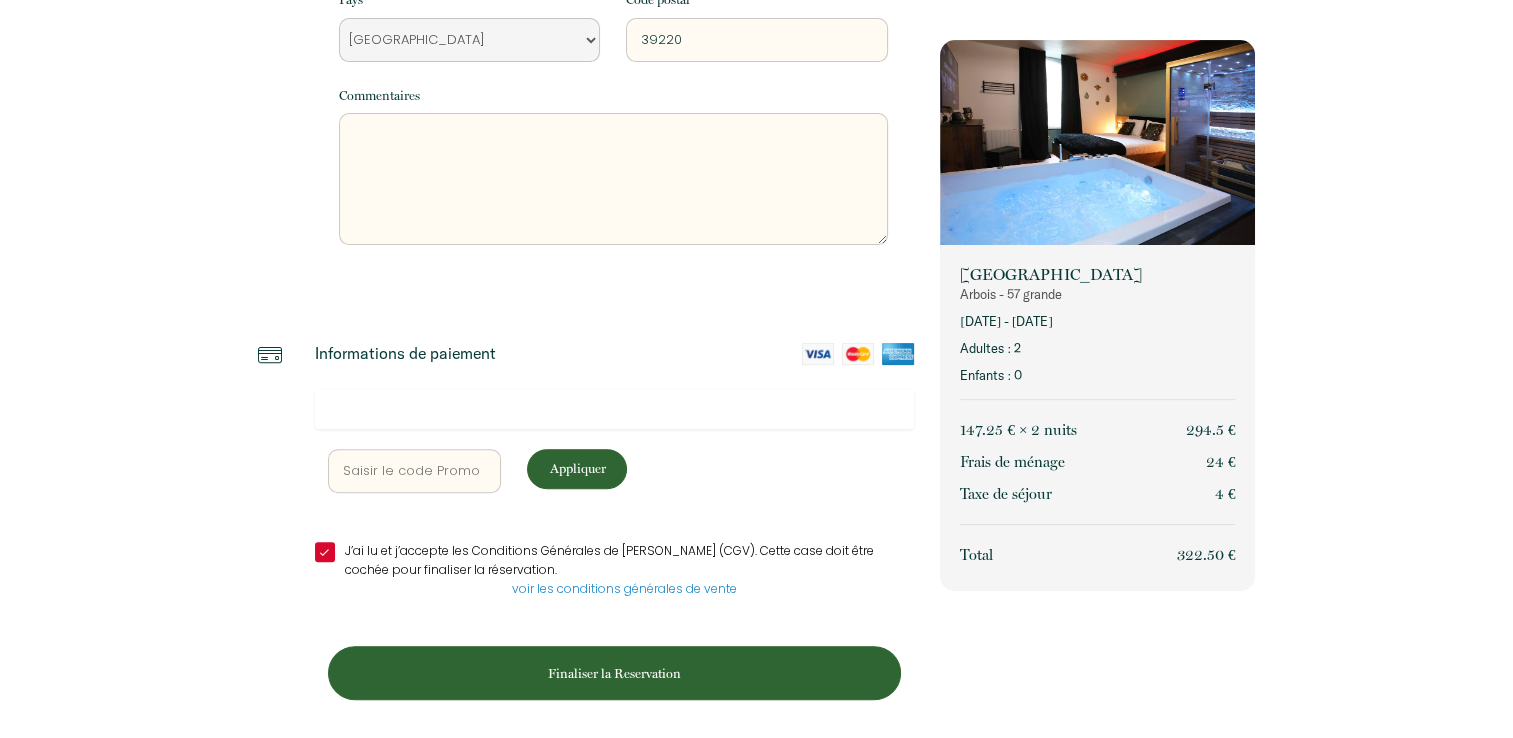 click on "Finaliser la Reservation" at bounding box center (614, 673) 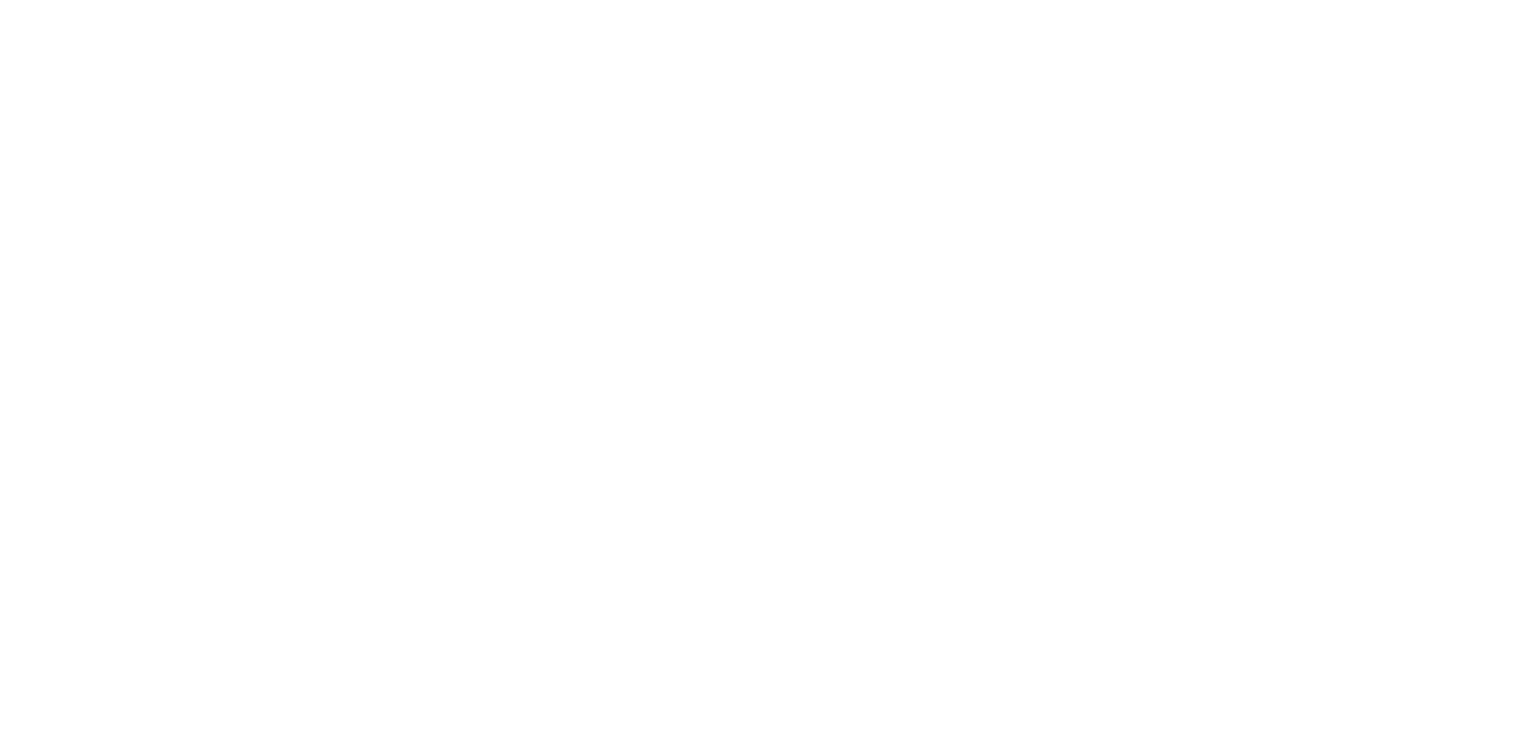 scroll, scrollTop: 0, scrollLeft: 0, axis: both 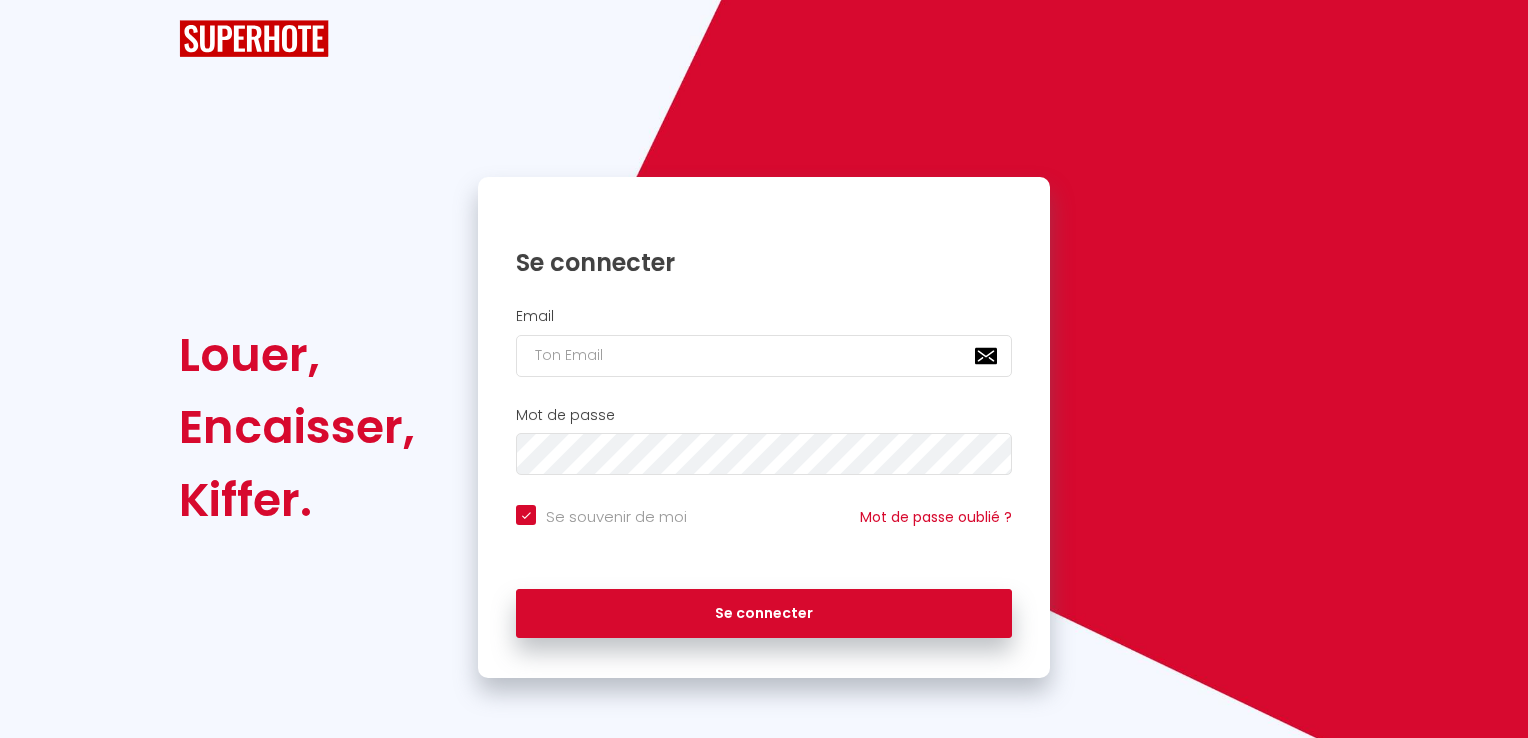 checkbox on "true" 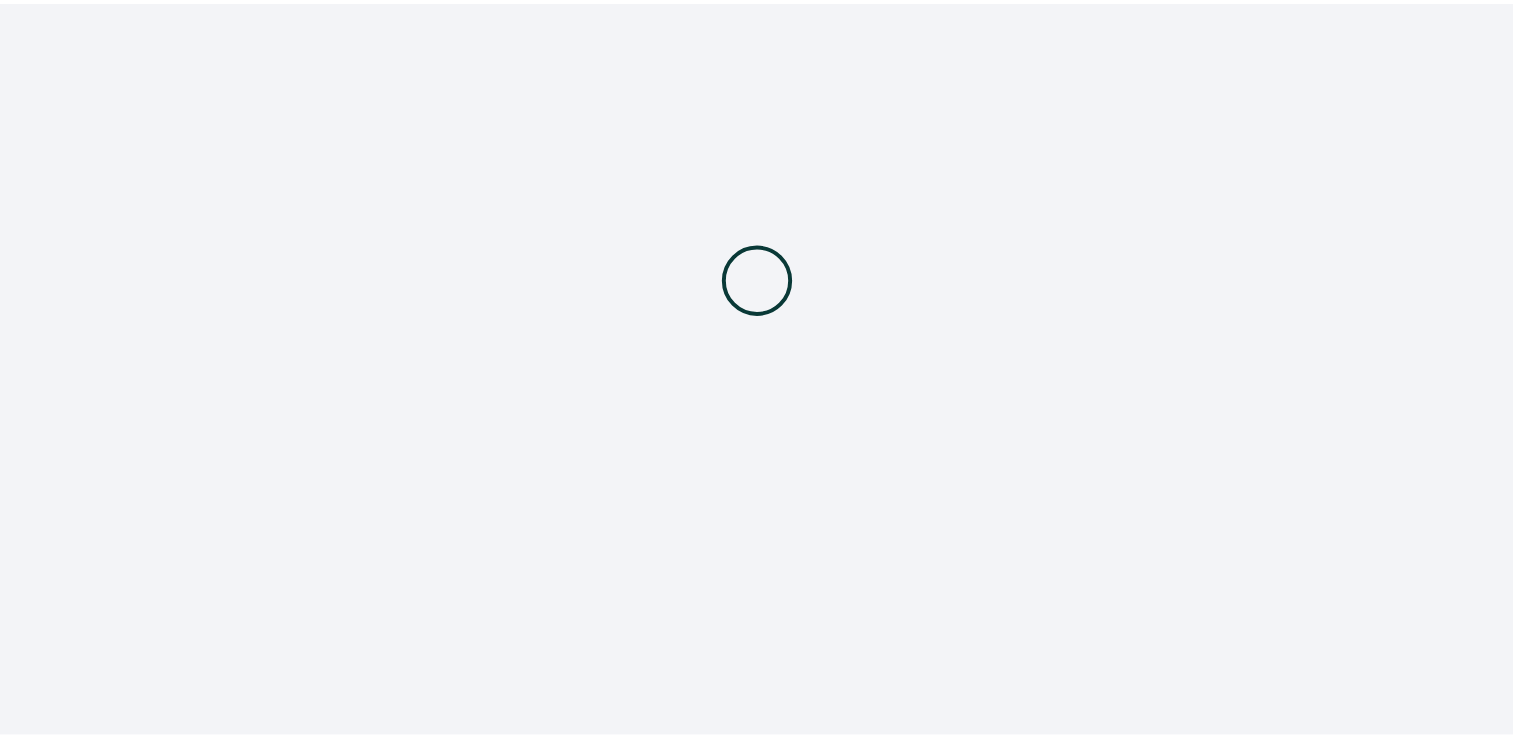 scroll, scrollTop: 0, scrollLeft: 0, axis: both 